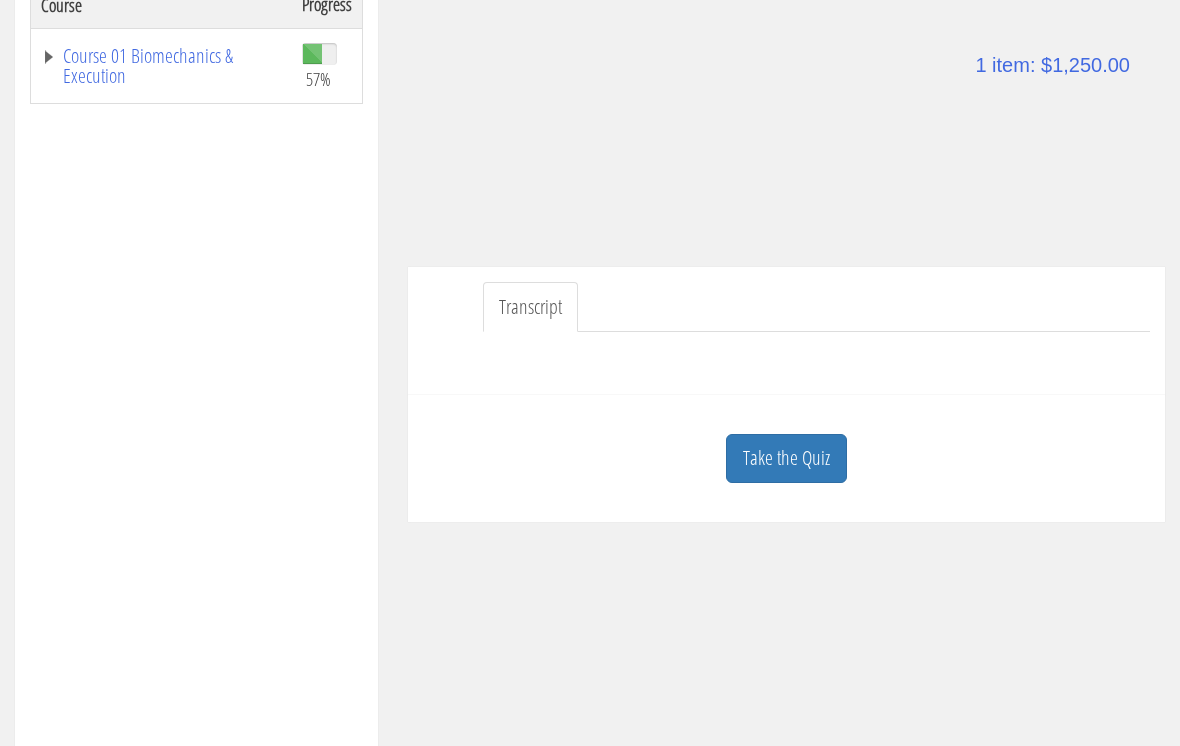 scroll, scrollTop: 439, scrollLeft: 0, axis: vertical 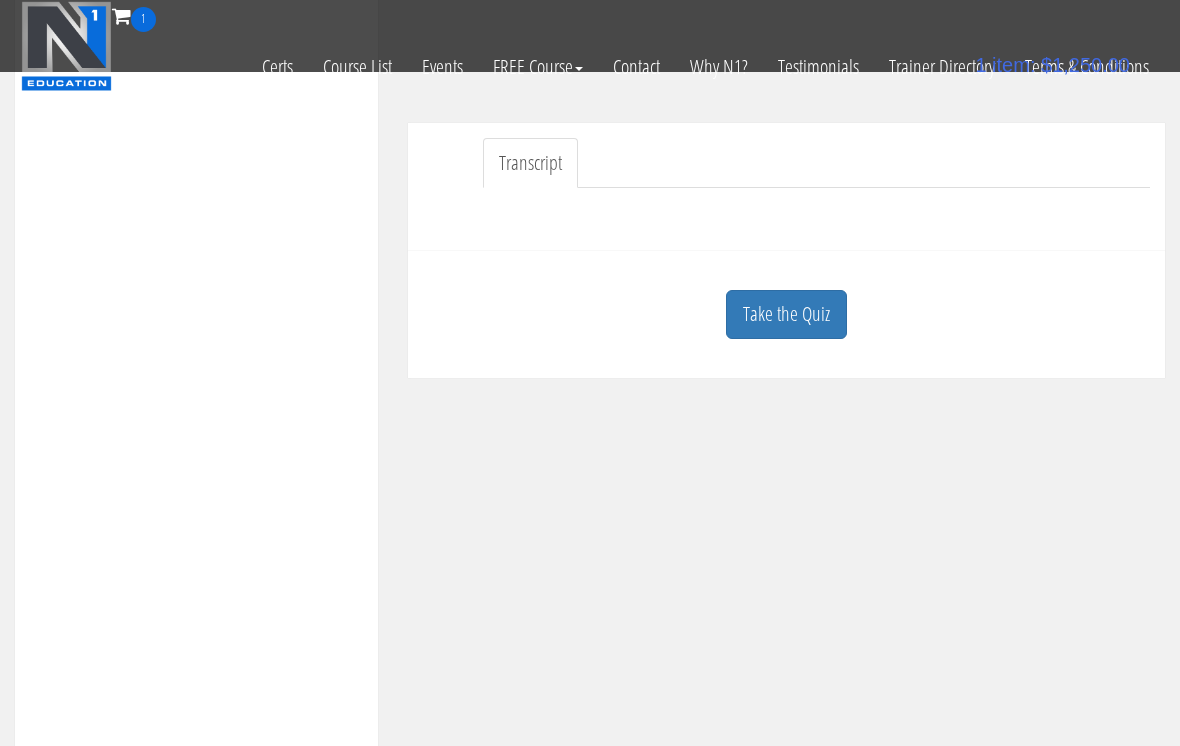 click on "Take the Quiz" at bounding box center (786, 314) 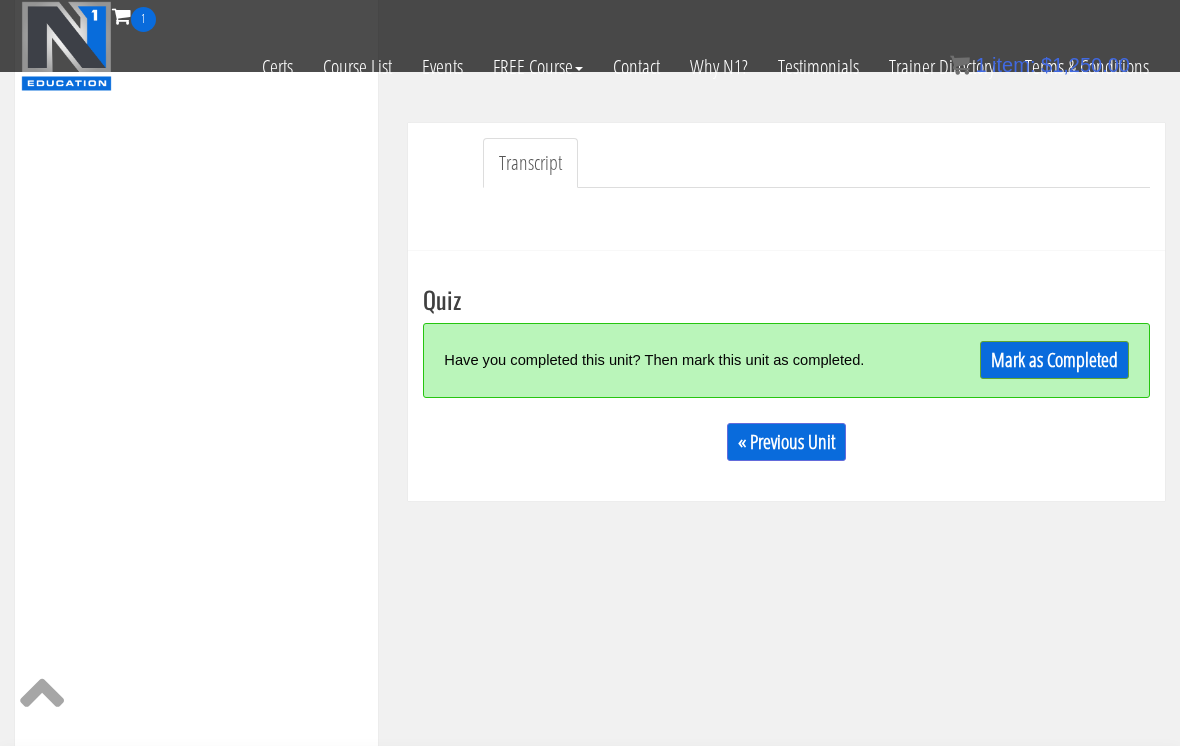 click on "Mark as Completed" at bounding box center [1054, 360] 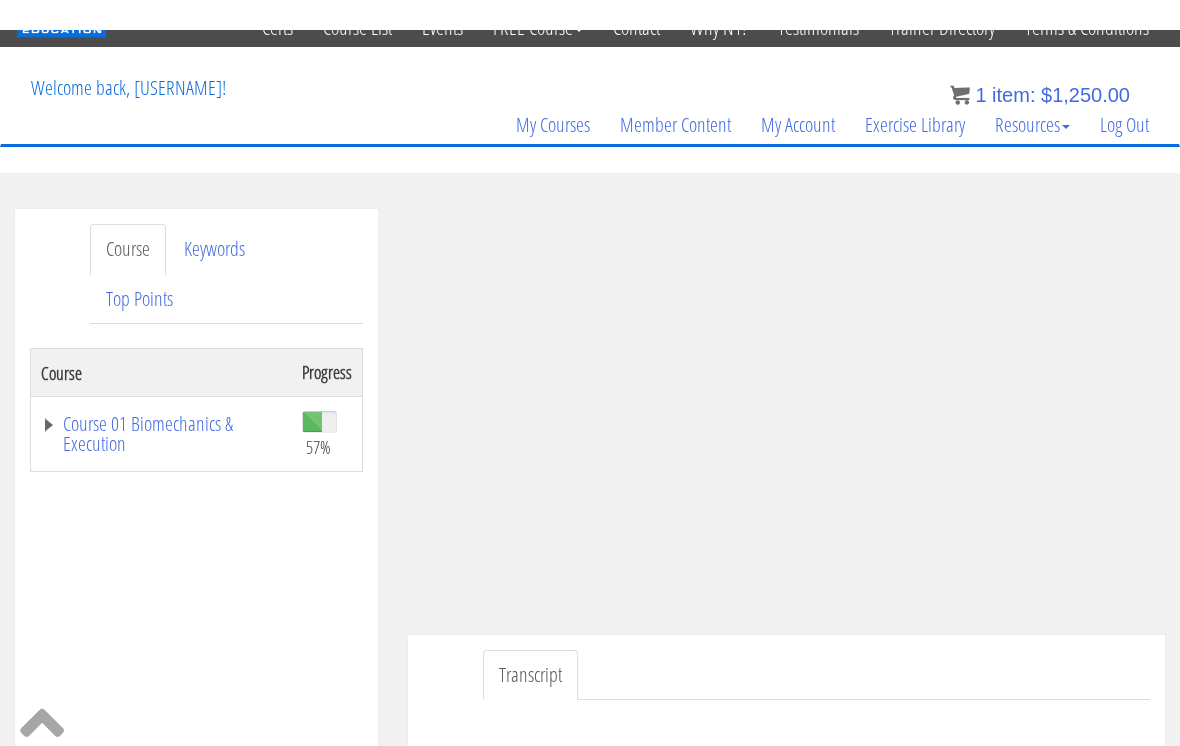 scroll, scrollTop: 0, scrollLeft: 0, axis: both 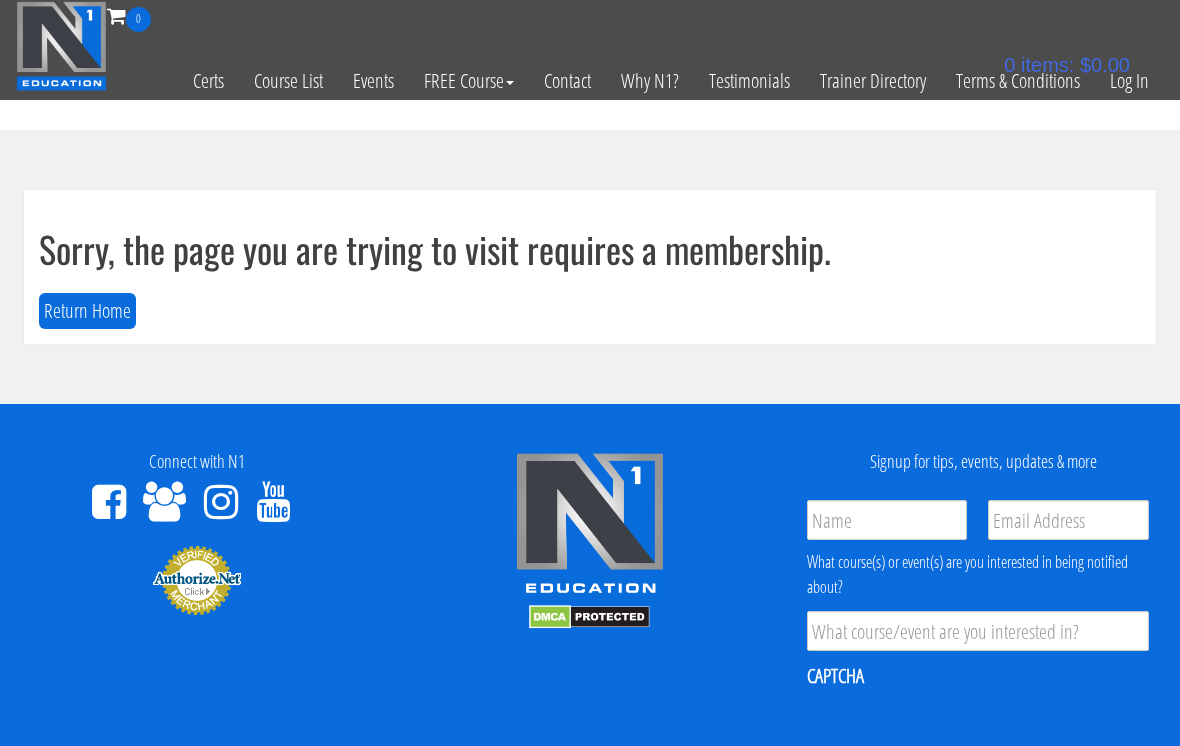 click on "Log In" at bounding box center [1129, 81] 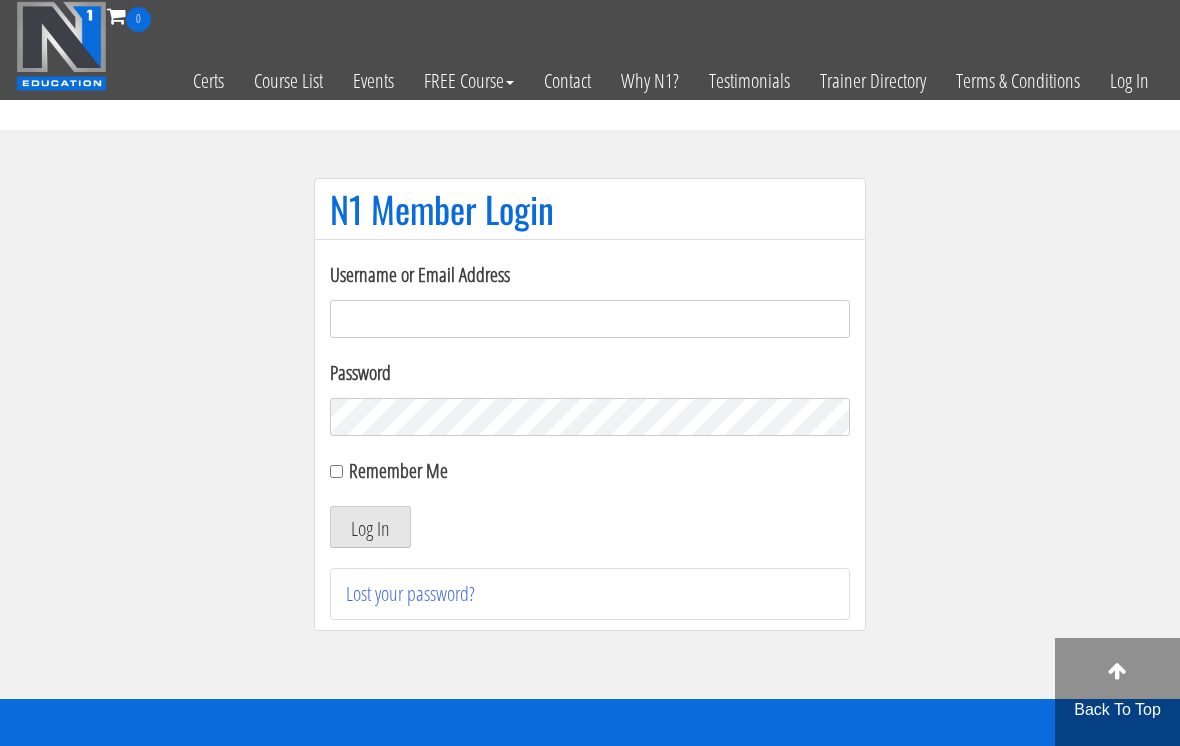 scroll, scrollTop: 0, scrollLeft: 0, axis: both 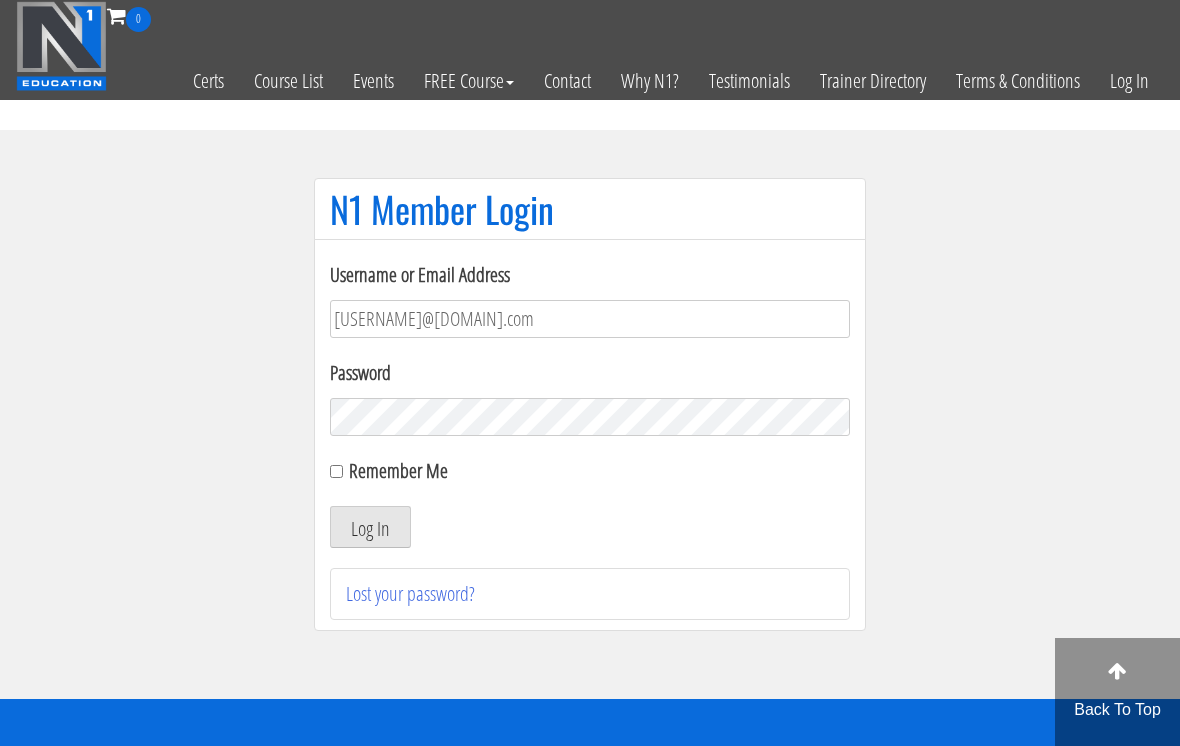 click on "Log In" at bounding box center (370, 527) 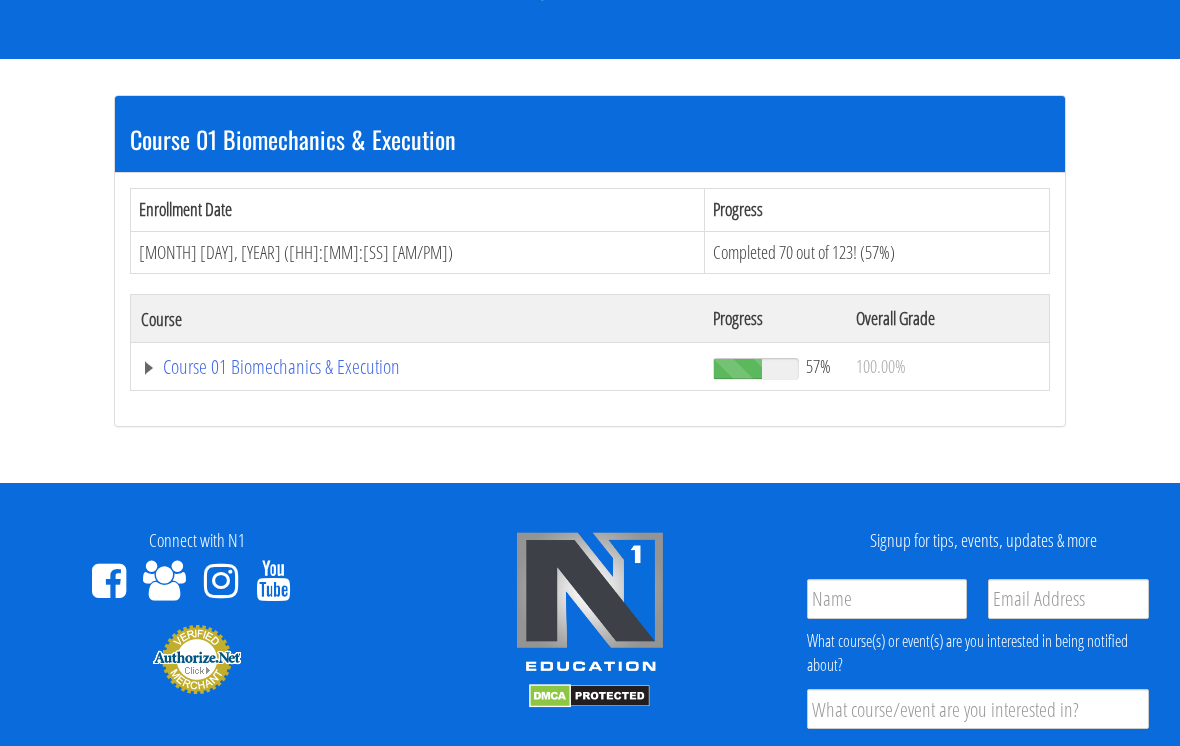 scroll, scrollTop: 327, scrollLeft: 0, axis: vertical 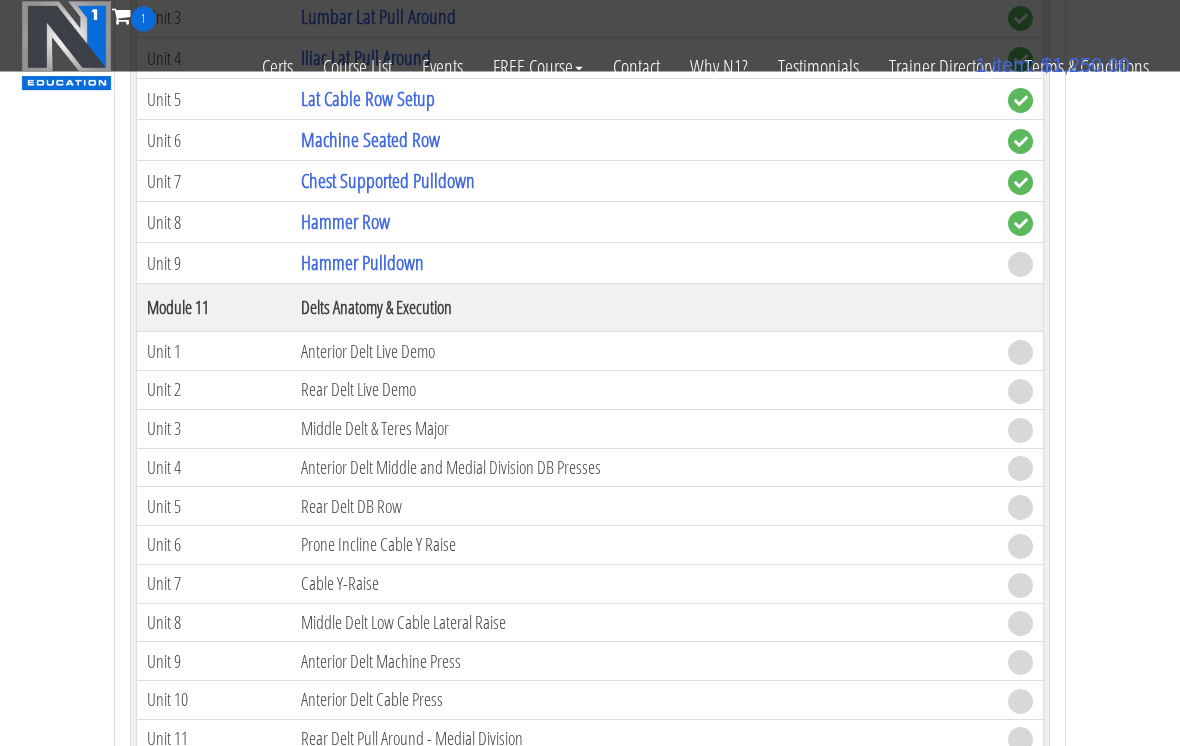 click on "Hammer Pulldown" at bounding box center [362, 263] 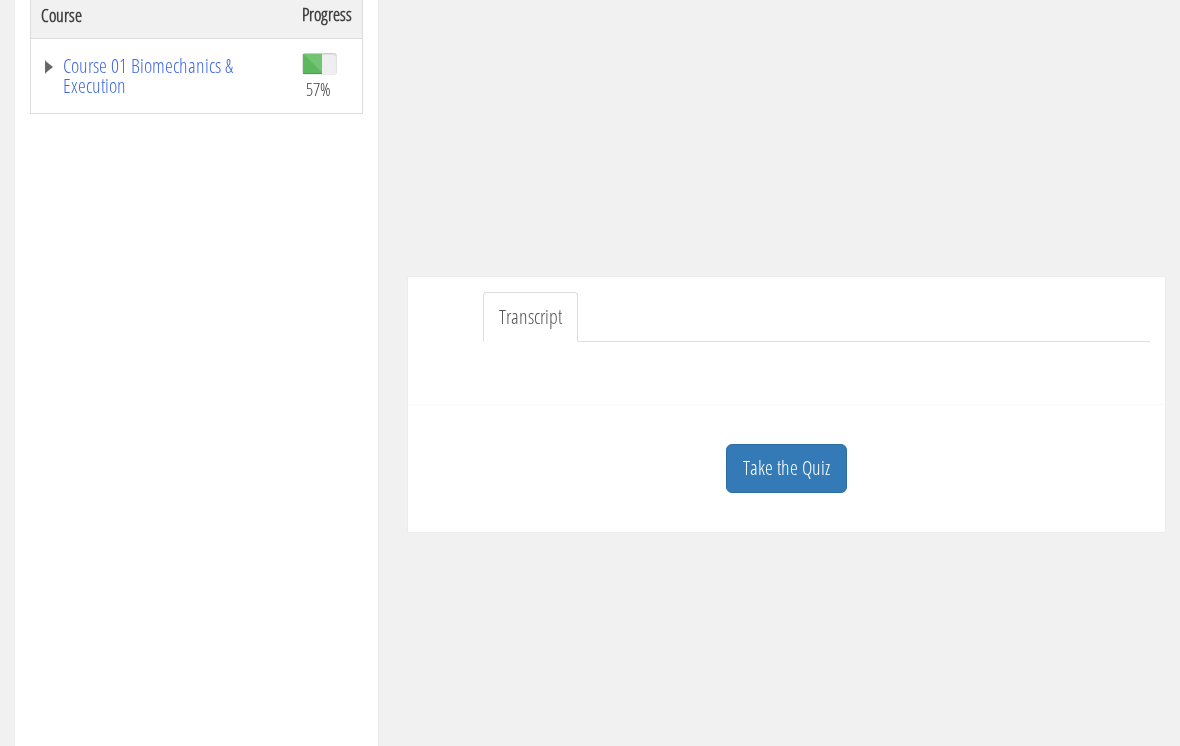 scroll, scrollTop: 412, scrollLeft: 0, axis: vertical 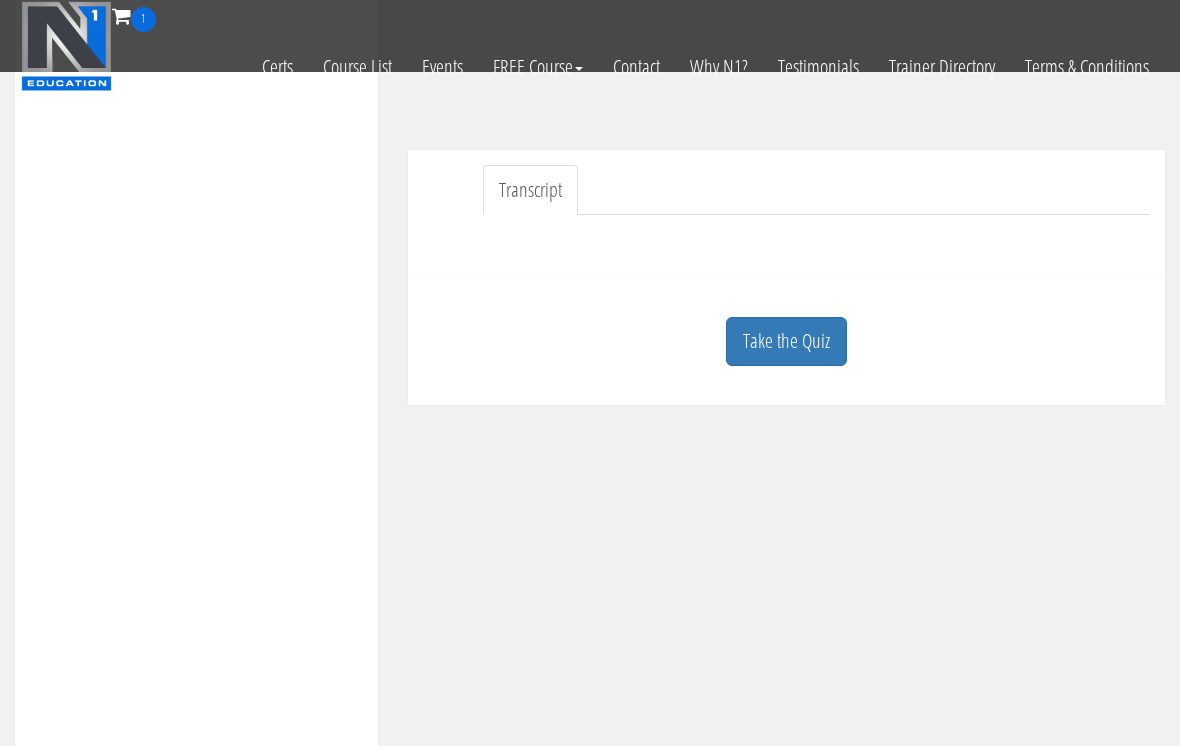 click on "Course
Keywords
Top Points
Course Progress Course 01 Biomechanics & Execution
57%
Module 1
The Science of Reps
Unit 1
Introduction
Unit 2
Range of Motion
Unit 3
Tension
Unit 4
Training Goals
Unit 5
Importance of Reps
Unit 6
Resistance Curves
Unit 7
Moment Arms
Unit 8
Physics of Exercise
Unit 9" at bounding box center [590, 313] 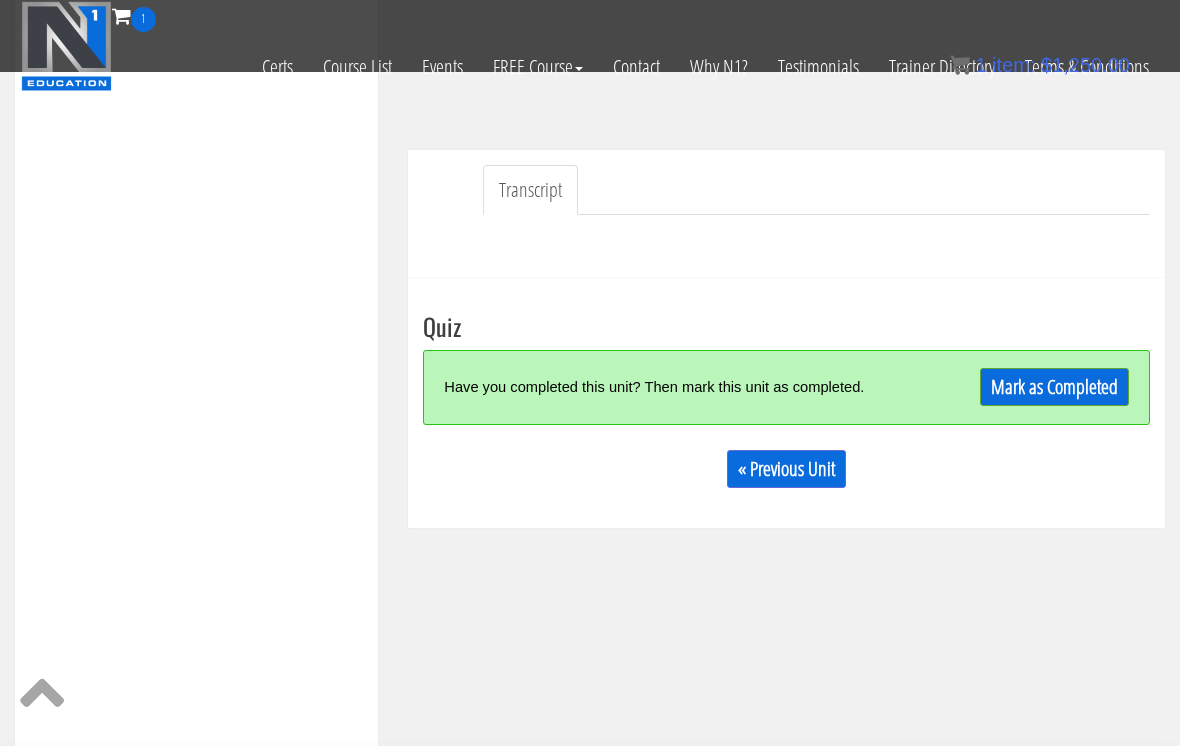 click on "Mark as Completed" at bounding box center (1054, 387) 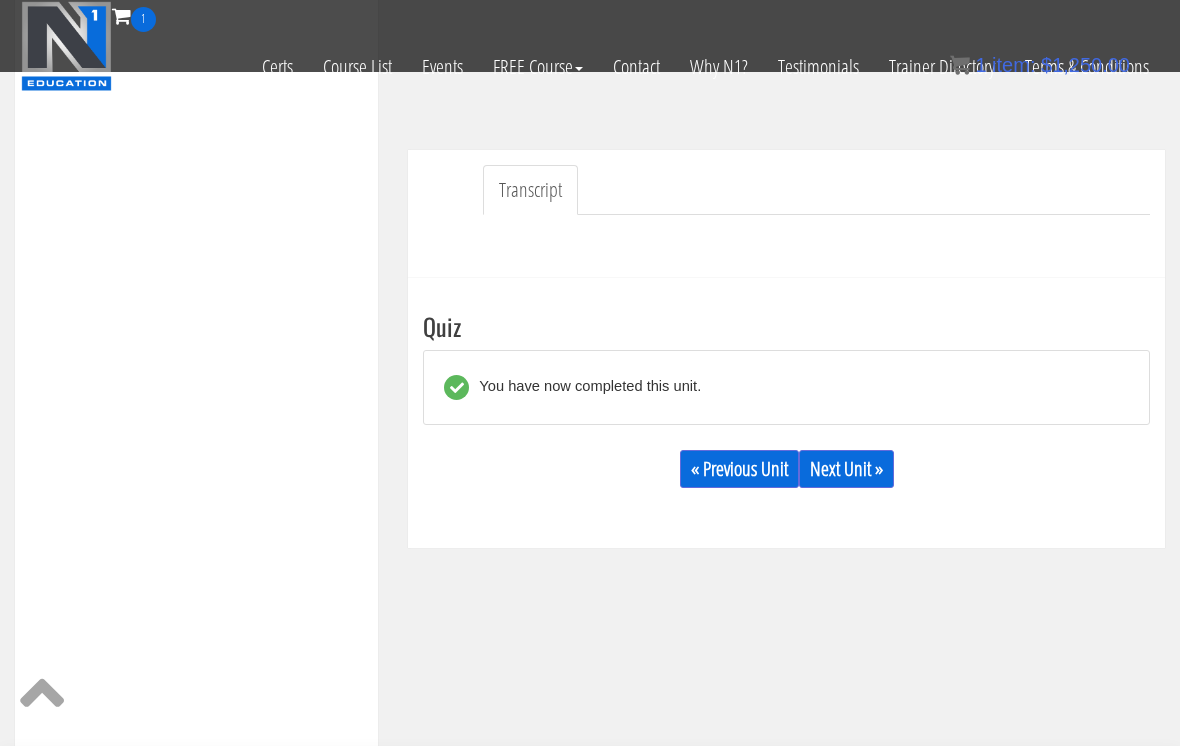 click on "Next Unit »" at bounding box center [846, 469] 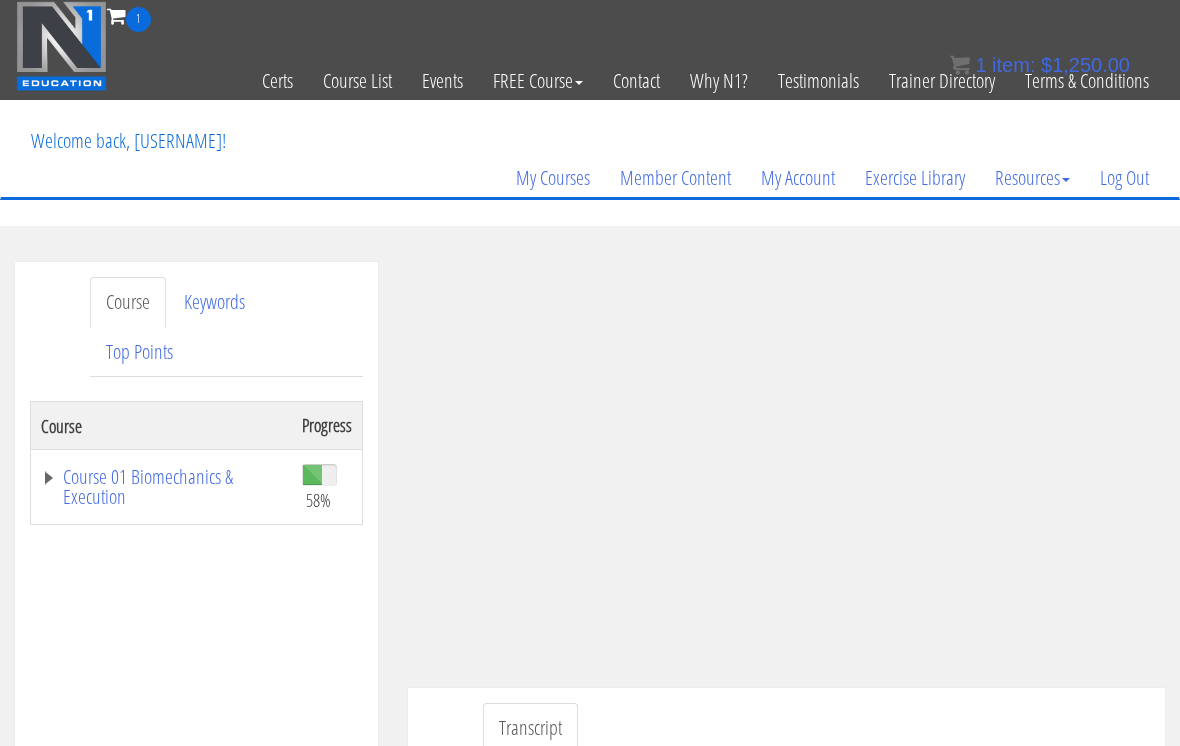 scroll, scrollTop: 215, scrollLeft: 0, axis: vertical 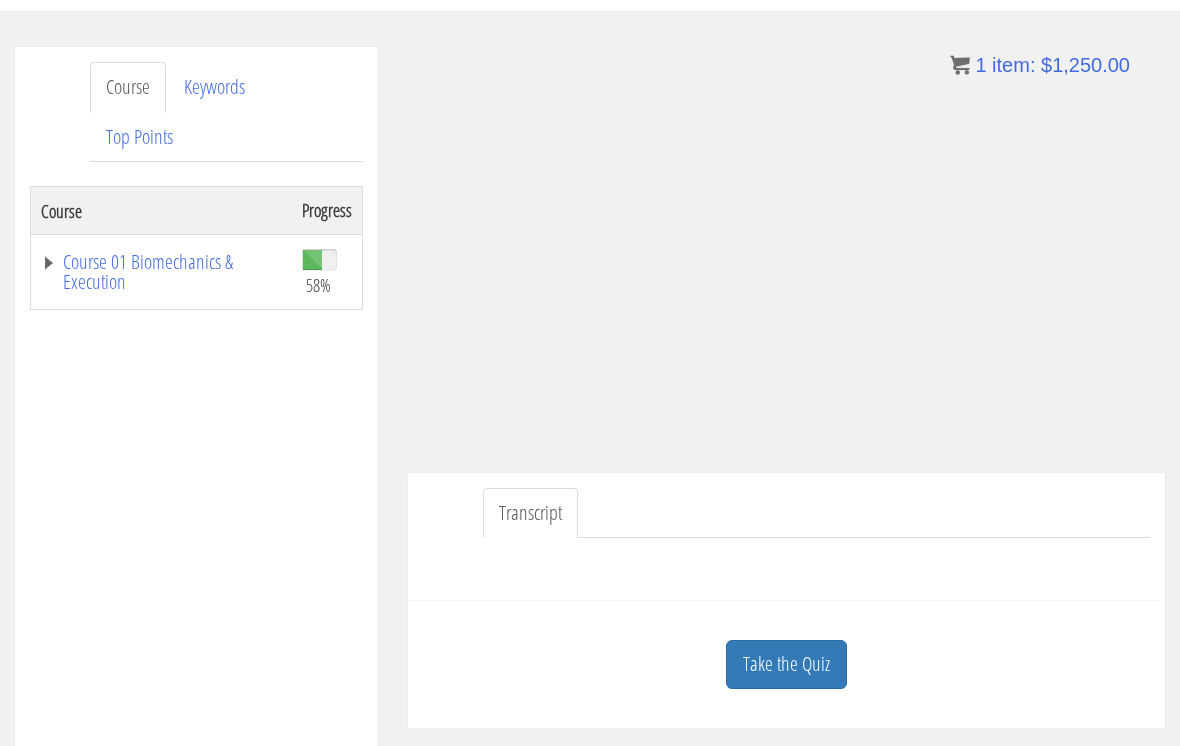 click on "Take the Quiz" at bounding box center (786, 664) 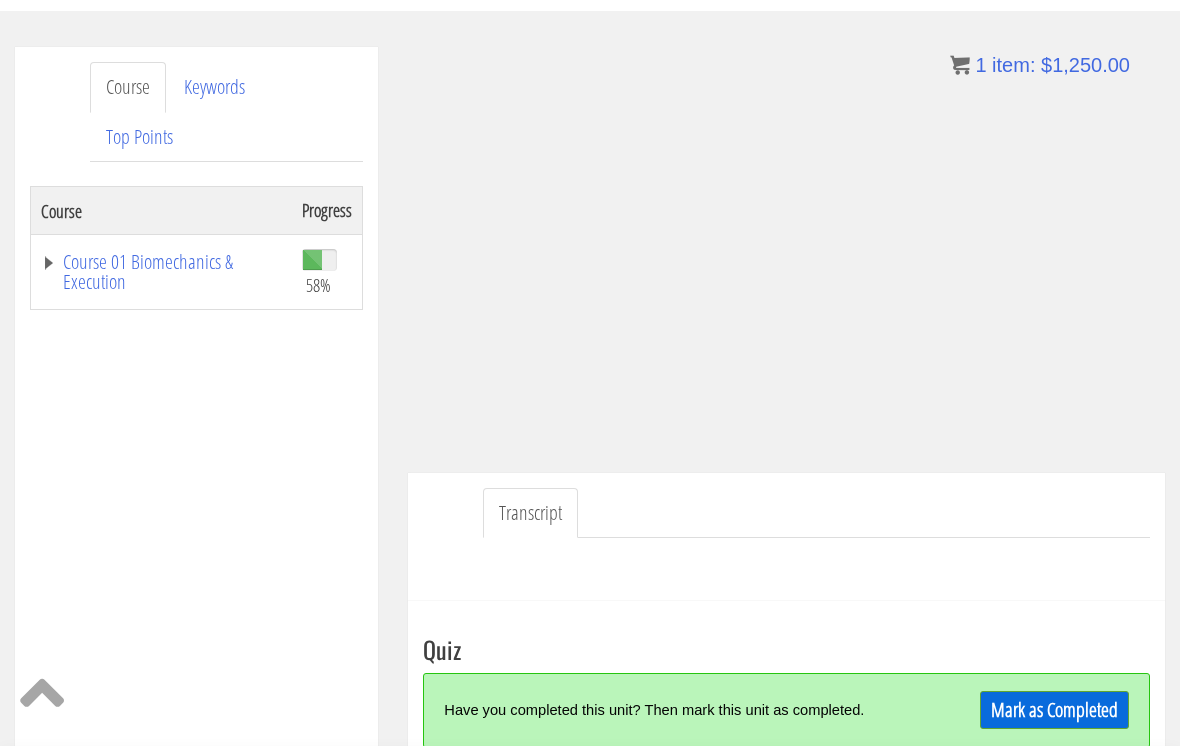 click on "Mark as Completed" at bounding box center [1054, 710] 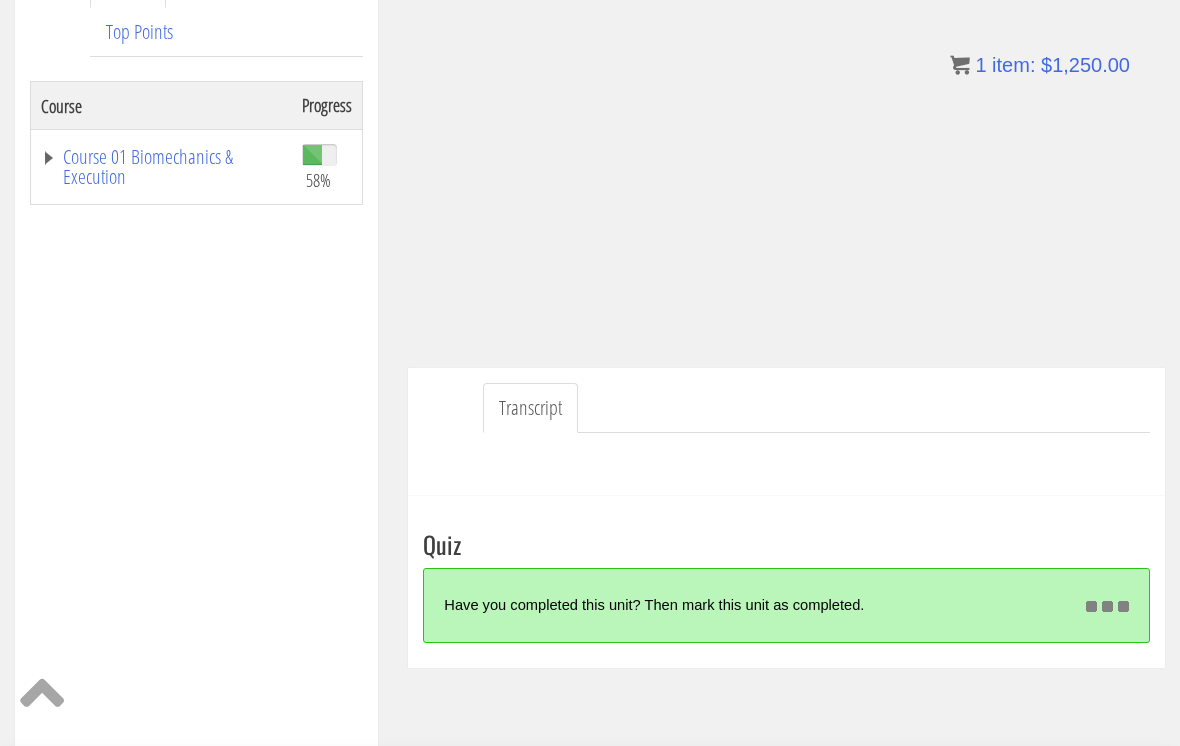scroll, scrollTop: 333, scrollLeft: 0, axis: vertical 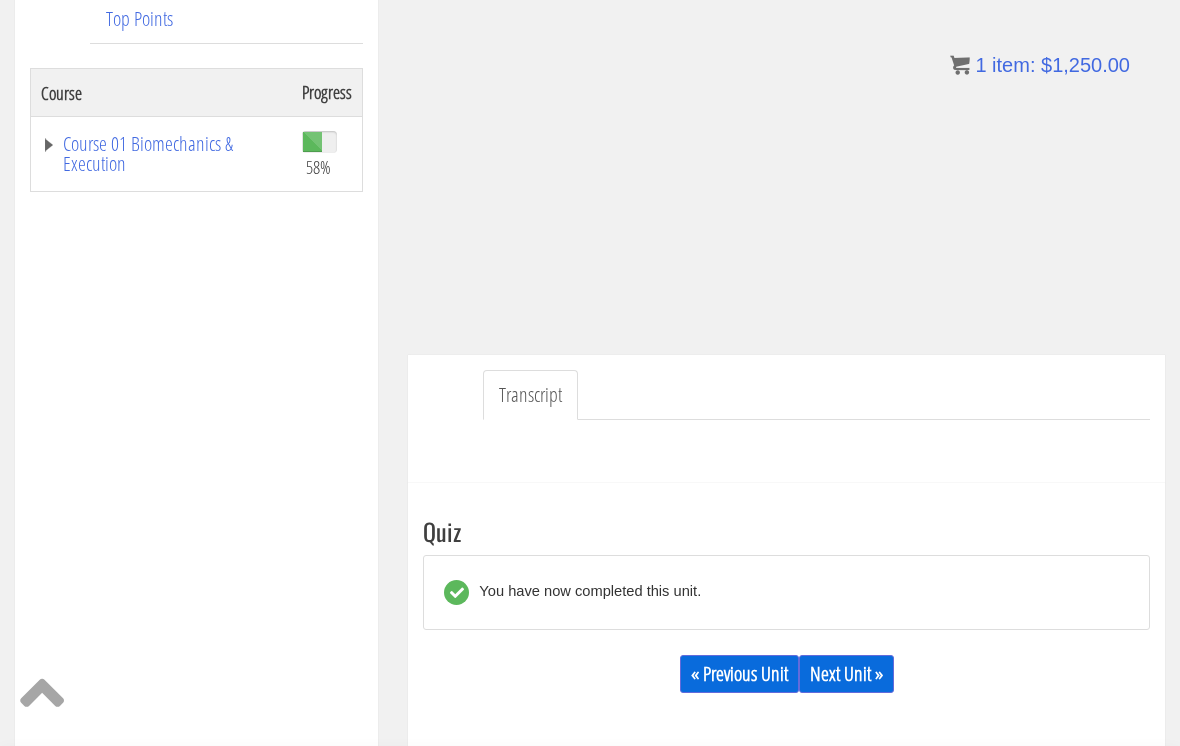 click on "Next Unit »" at bounding box center [846, 674] 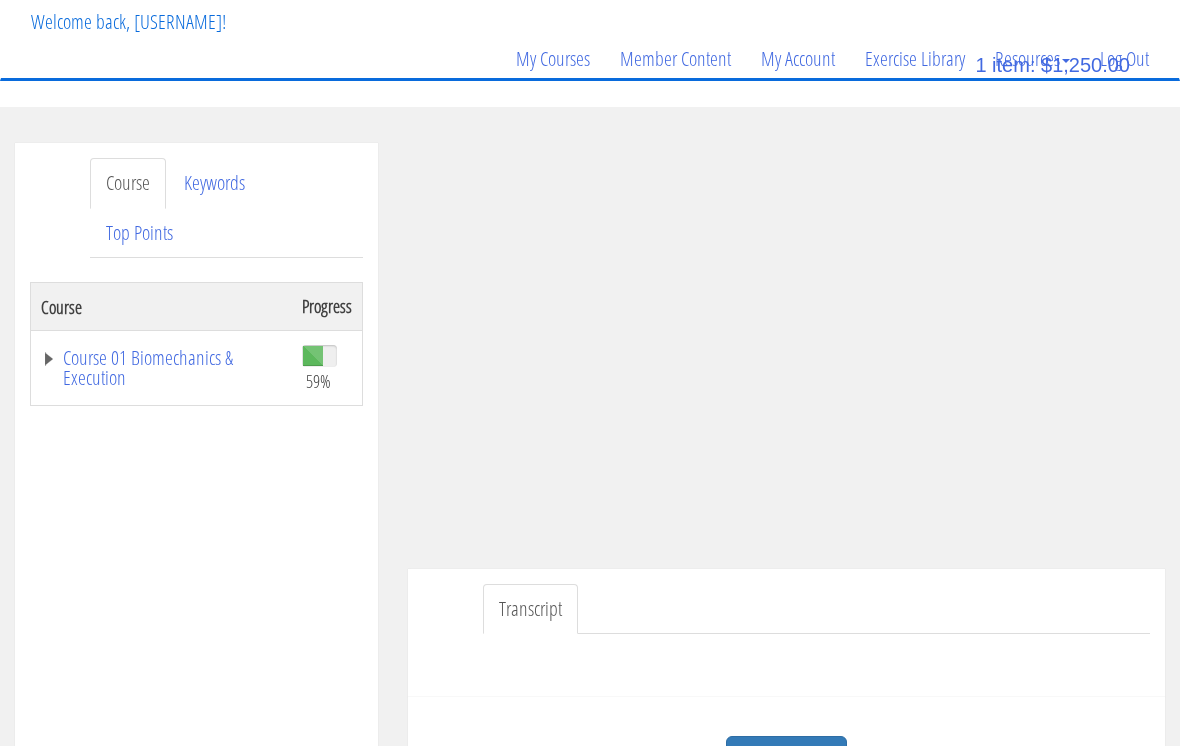 scroll, scrollTop: 126, scrollLeft: 0, axis: vertical 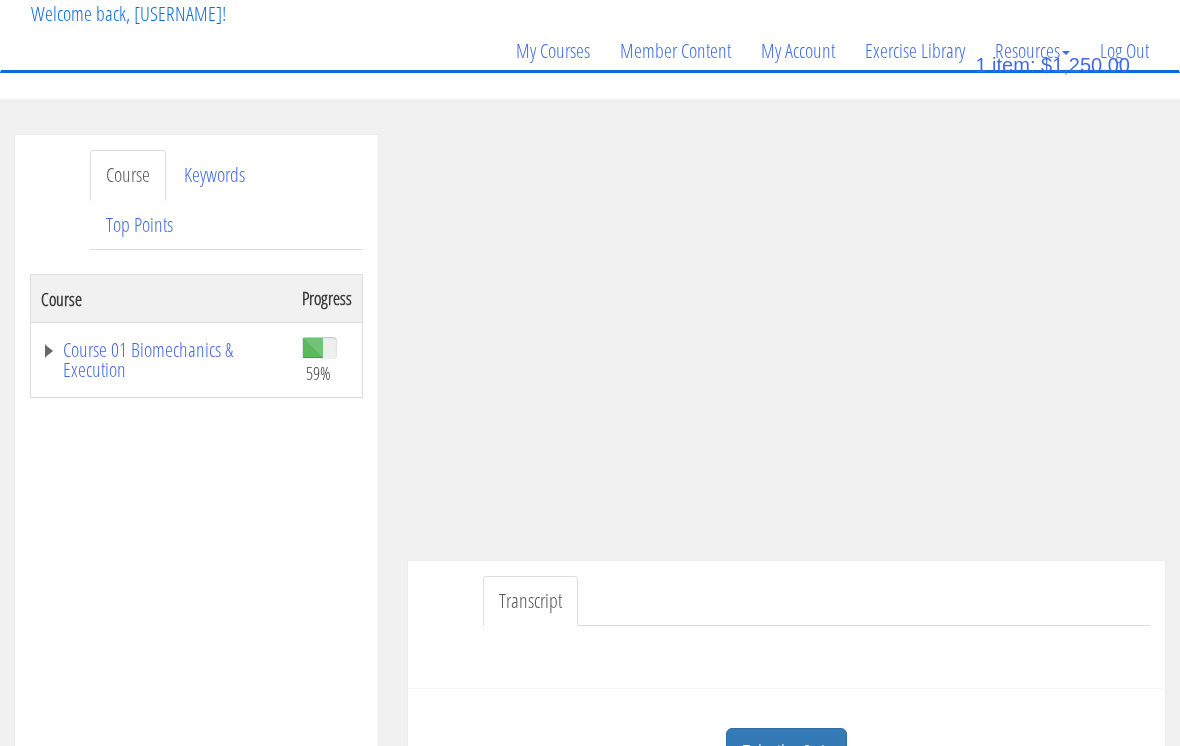 click on "Take the Quiz" at bounding box center (786, 752) 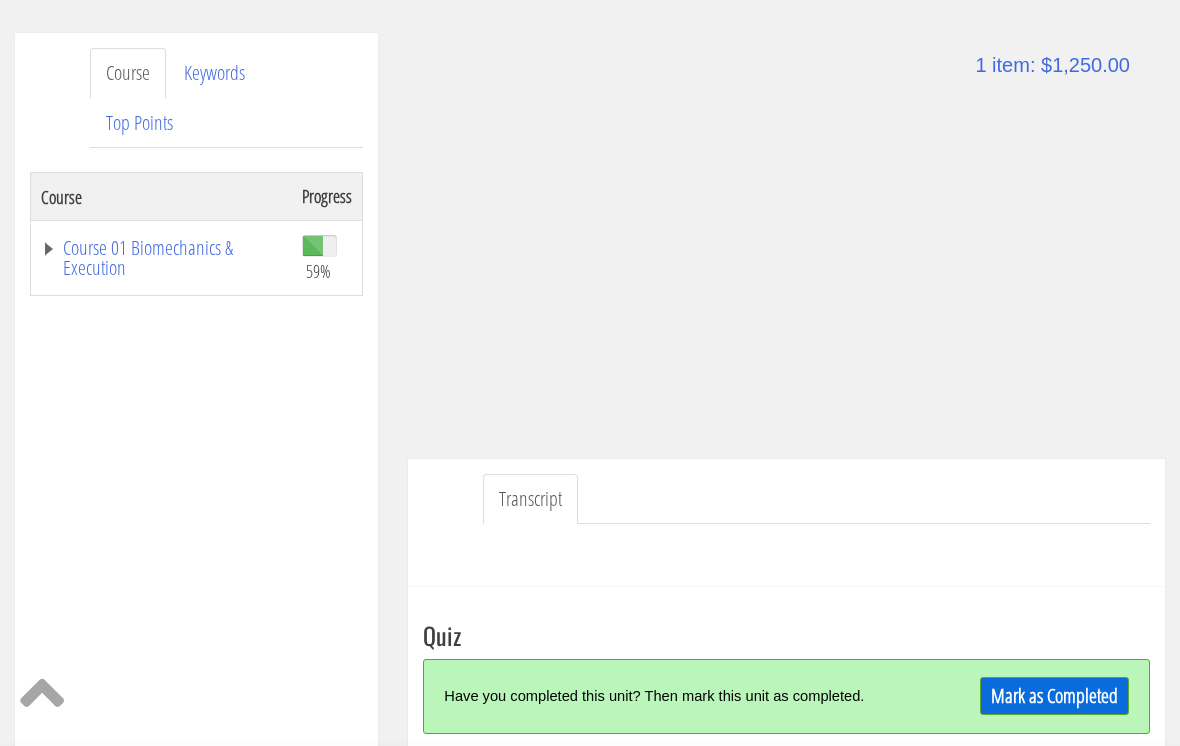 scroll, scrollTop: 229, scrollLeft: 0, axis: vertical 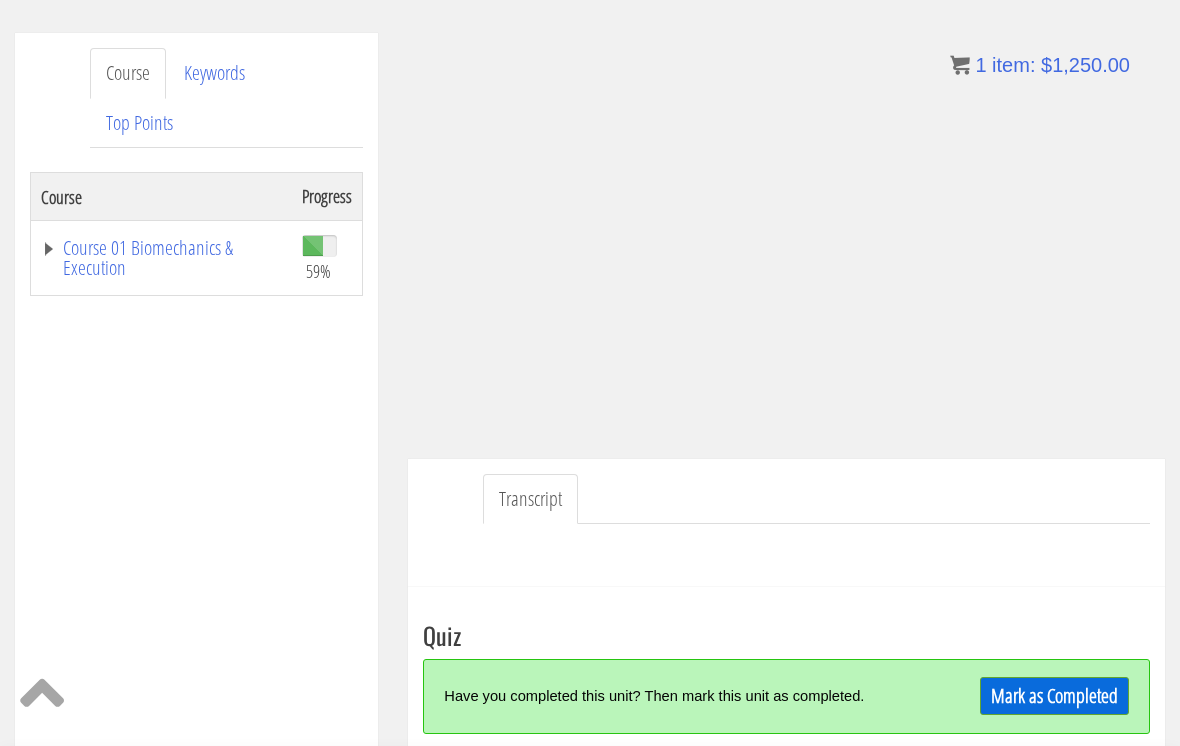 click on "Mark as Completed" at bounding box center (1054, 696) 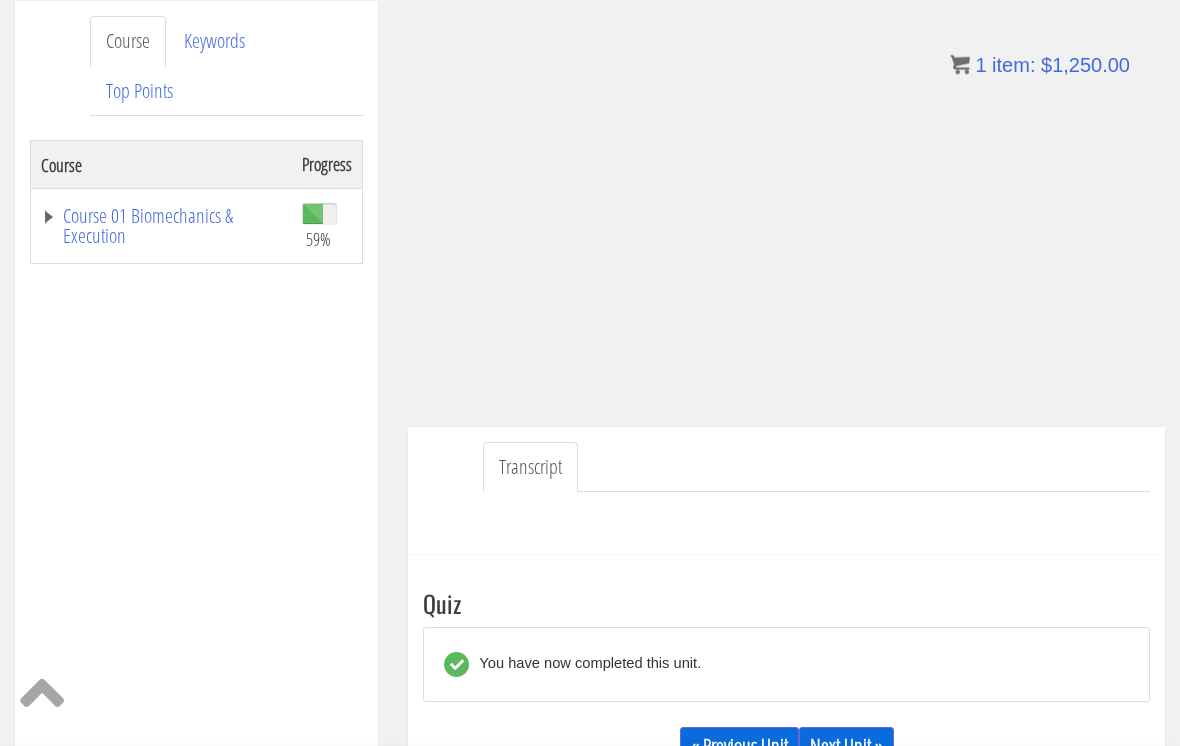 scroll, scrollTop: 261, scrollLeft: 0, axis: vertical 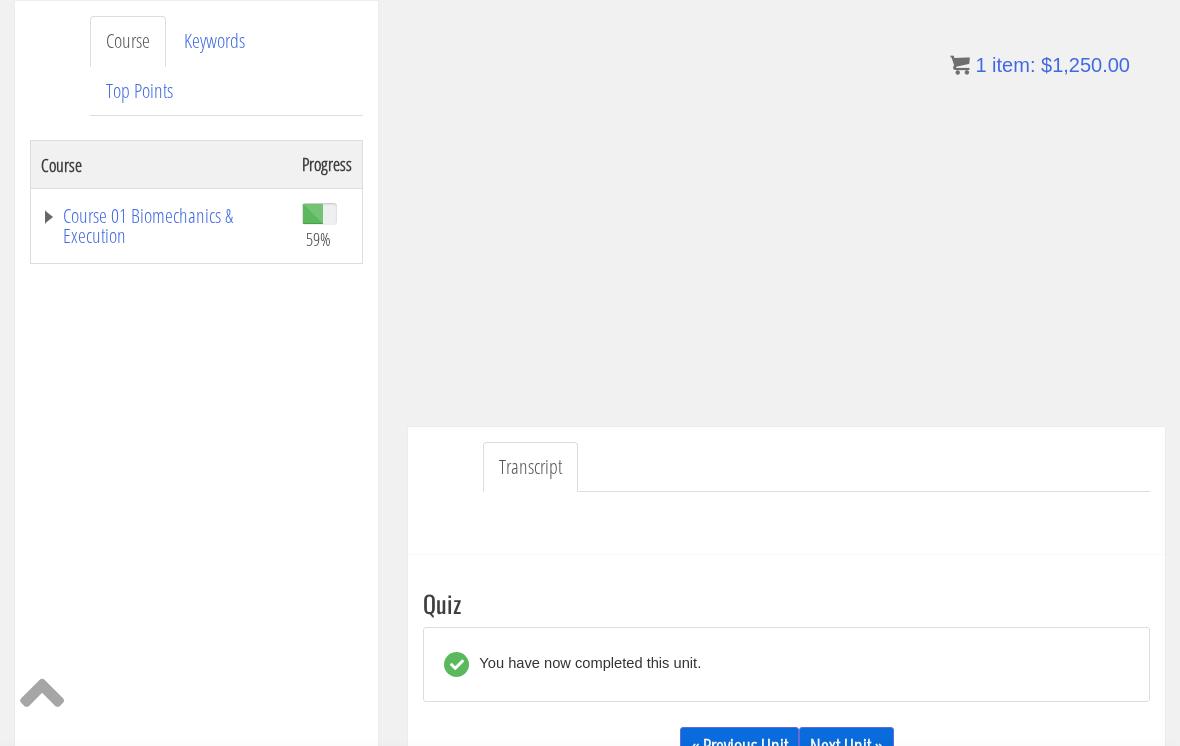 click on "Next Unit »" at bounding box center (846, 746) 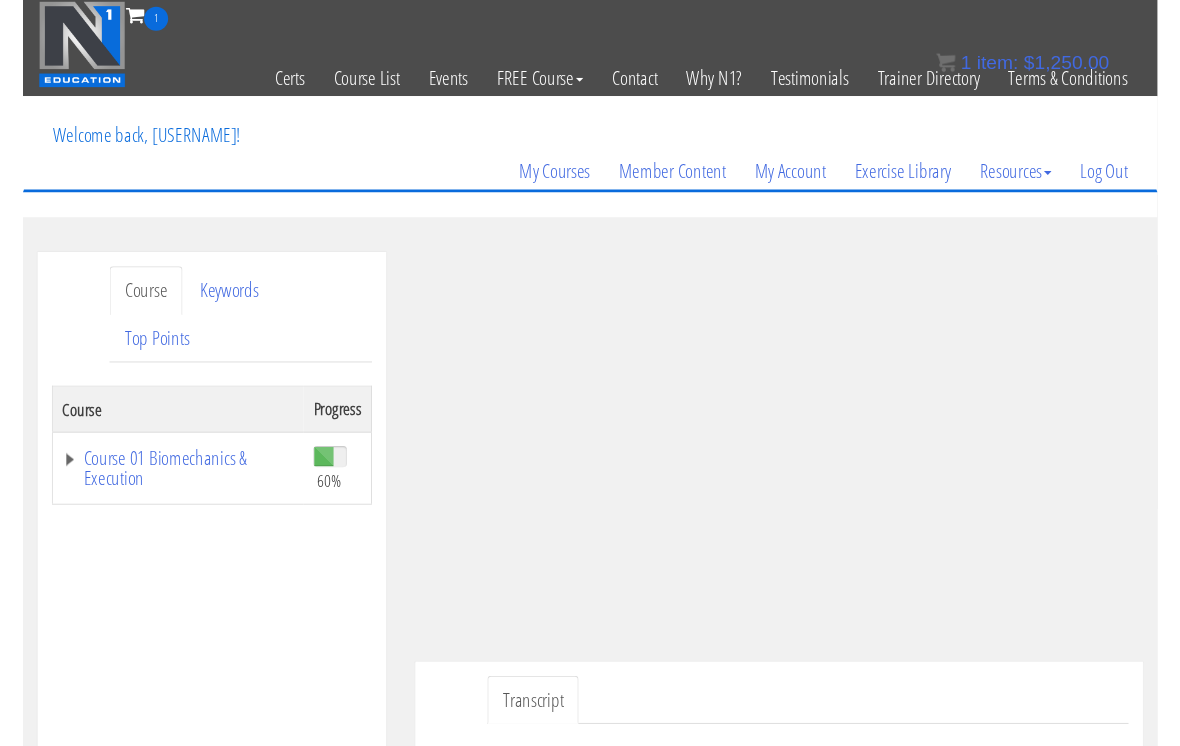 scroll, scrollTop: 179, scrollLeft: 0, axis: vertical 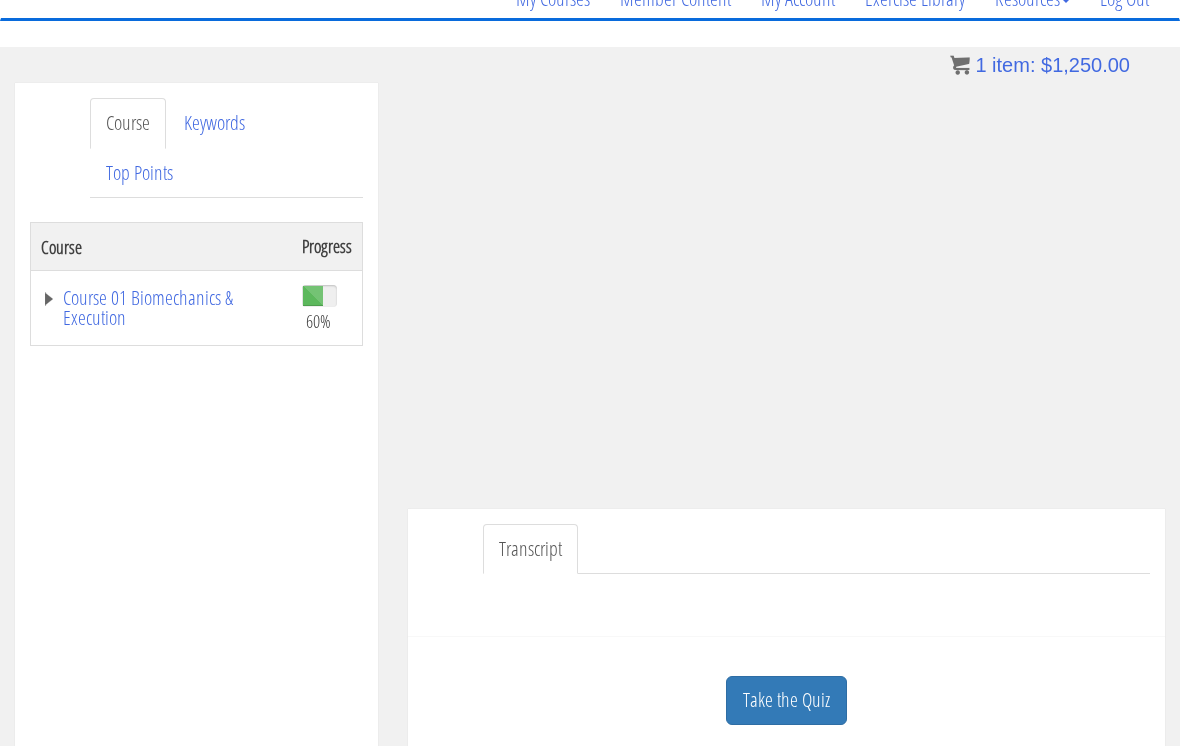click on "Take the Quiz" at bounding box center [786, 700] 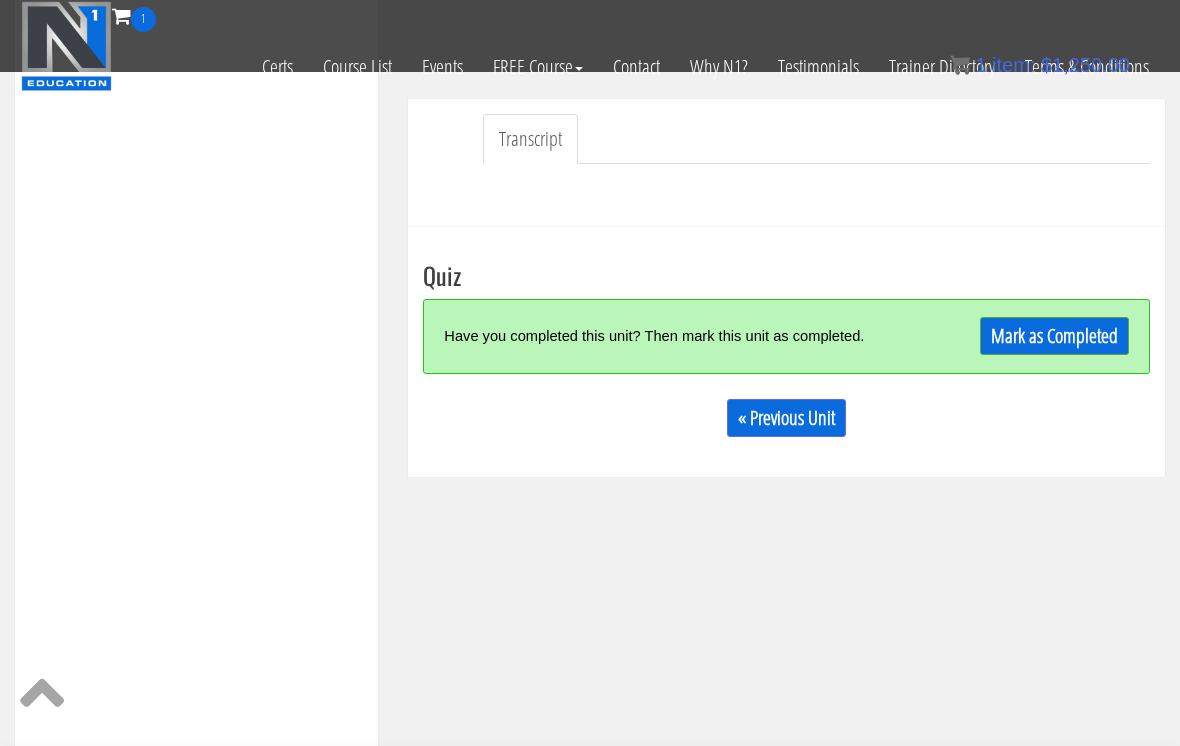 scroll, scrollTop: 480, scrollLeft: 0, axis: vertical 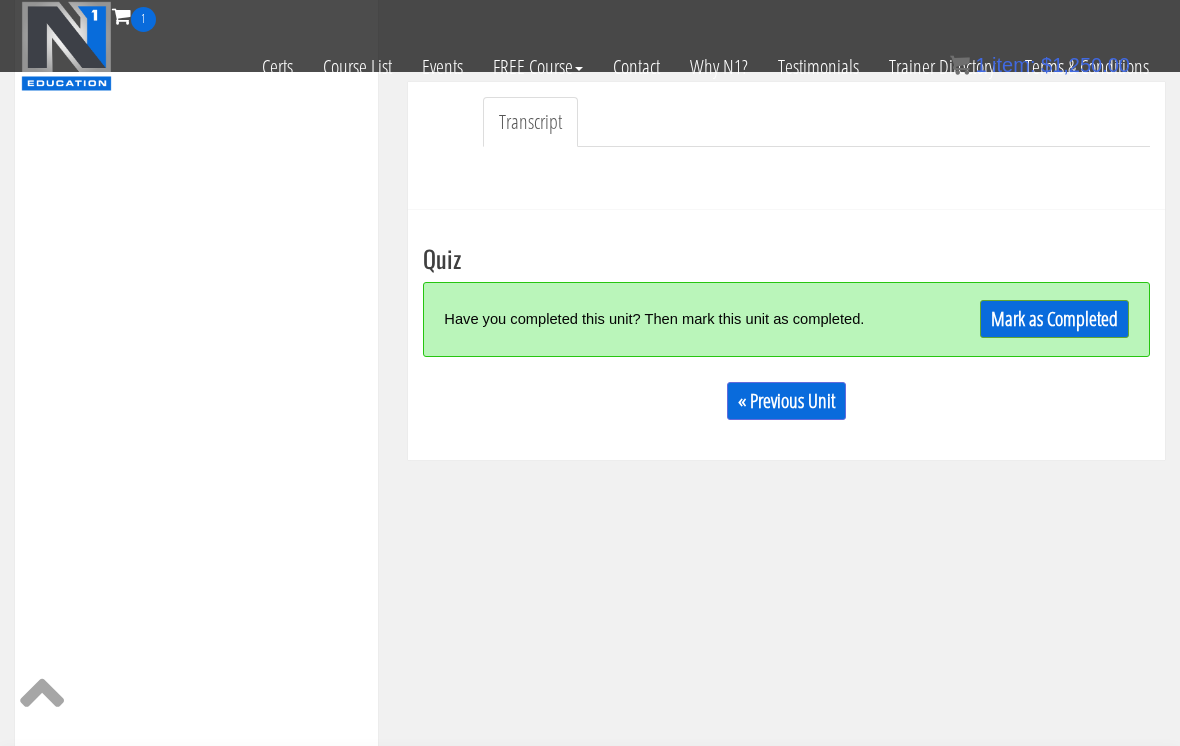 click on "Mark as Completed" at bounding box center (1054, 319) 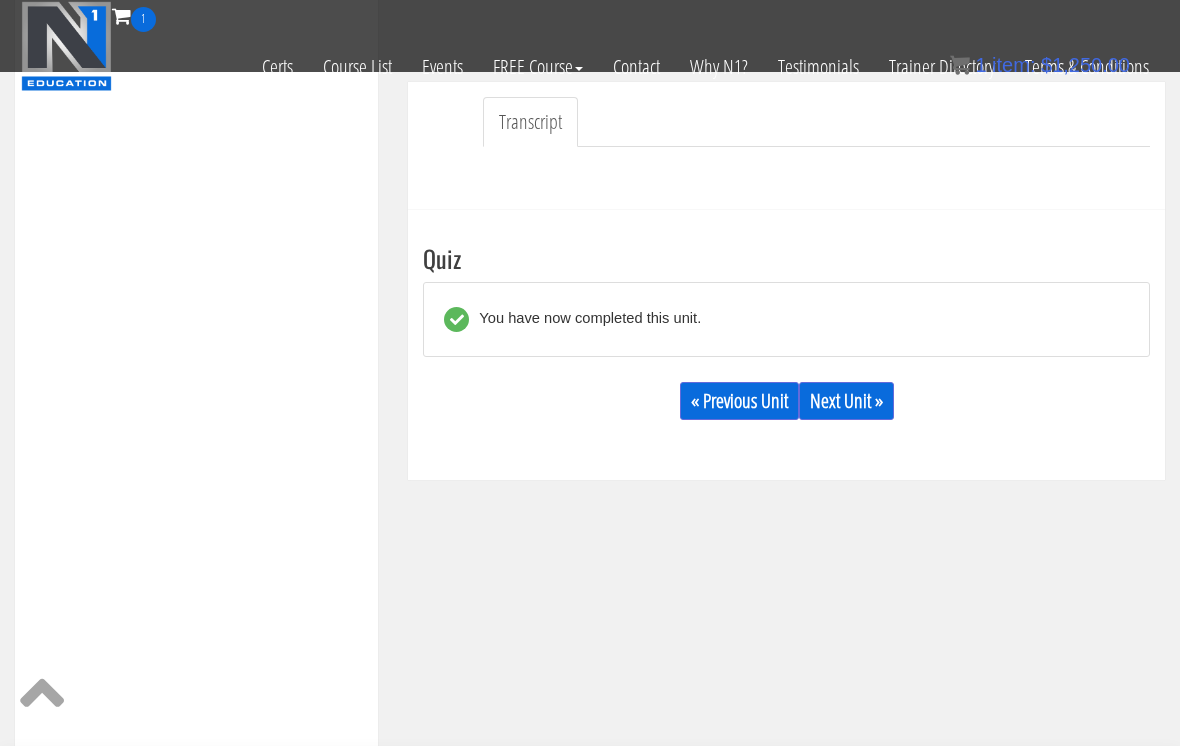 click on "« Previous Unit Next Unit »" at bounding box center (786, 401) 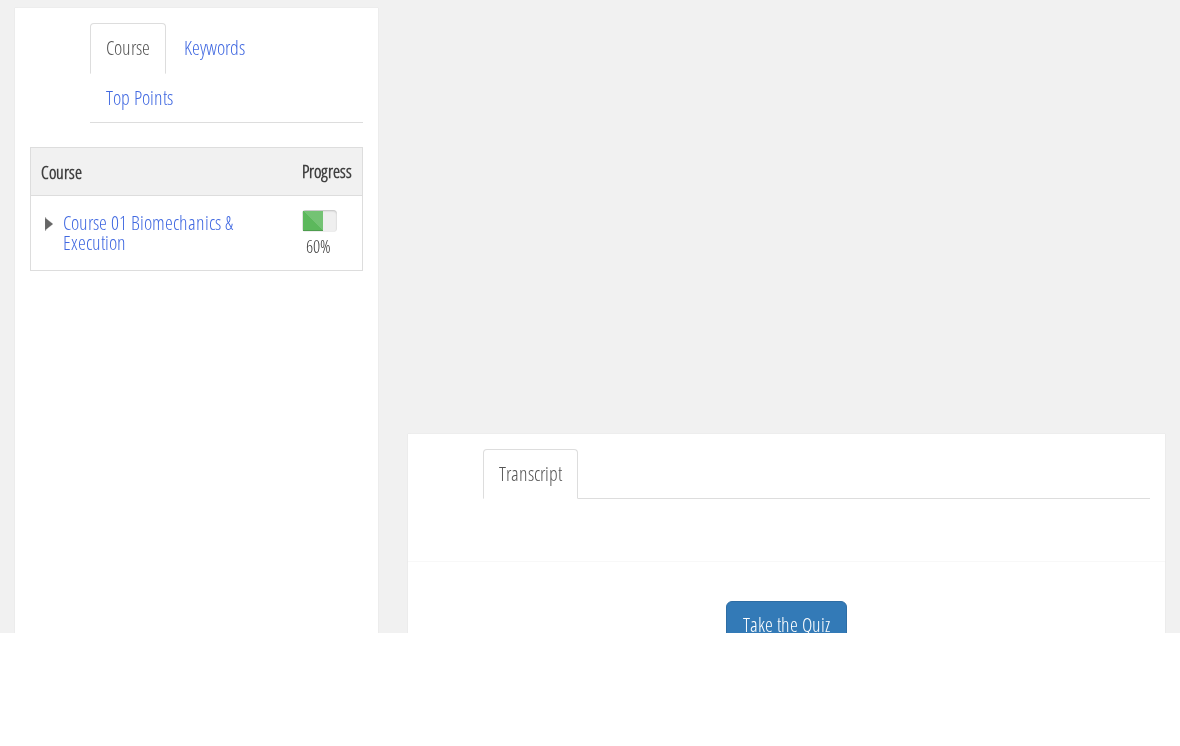 scroll, scrollTop: 271, scrollLeft: 0, axis: vertical 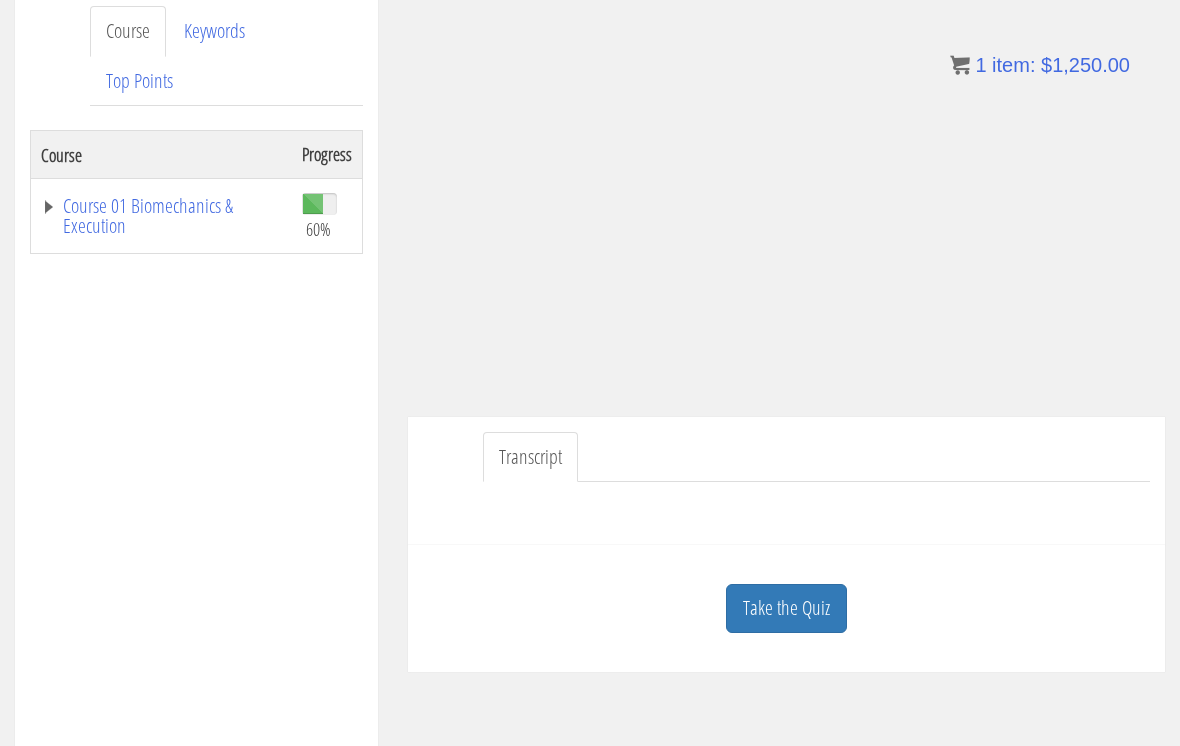 click on "Take the Quiz" at bounding box center [786, 608] 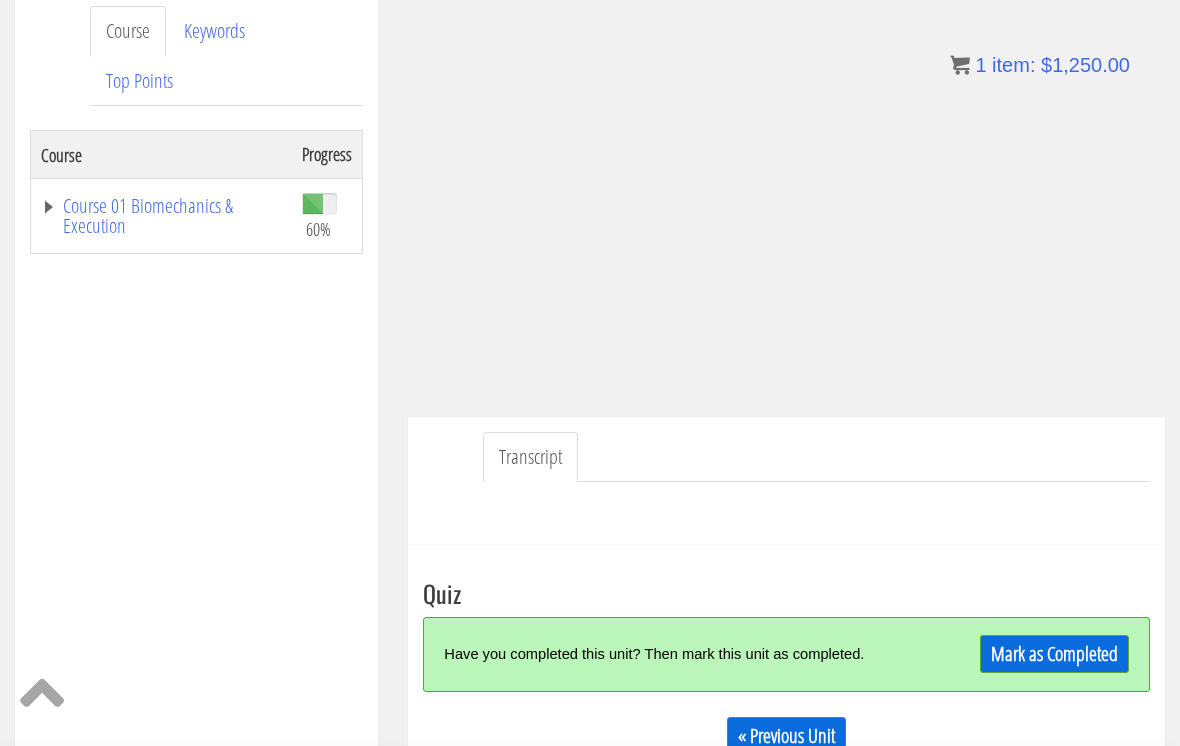 click on "Mark as Completed" at bounding box center [1054, 654] 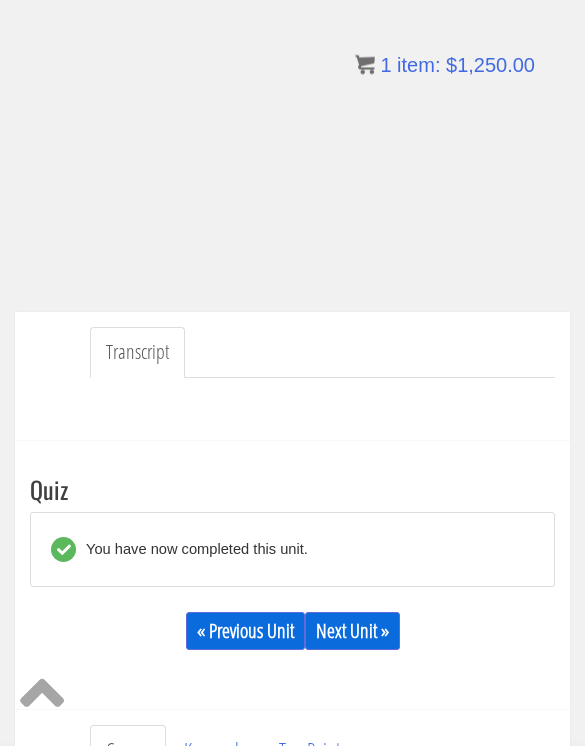 scroll, scrollTop: 156, scrollLeft: 0, axis: vertical 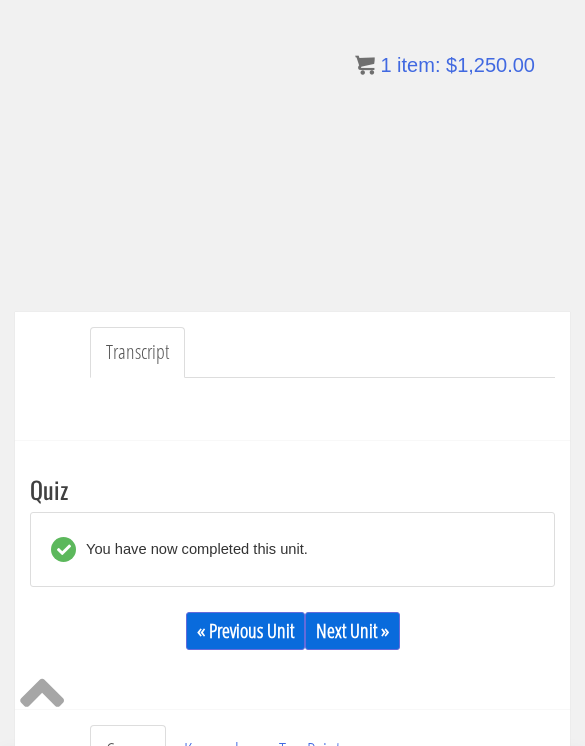 click on "Next Unit »" at bounding box center [352, 631] 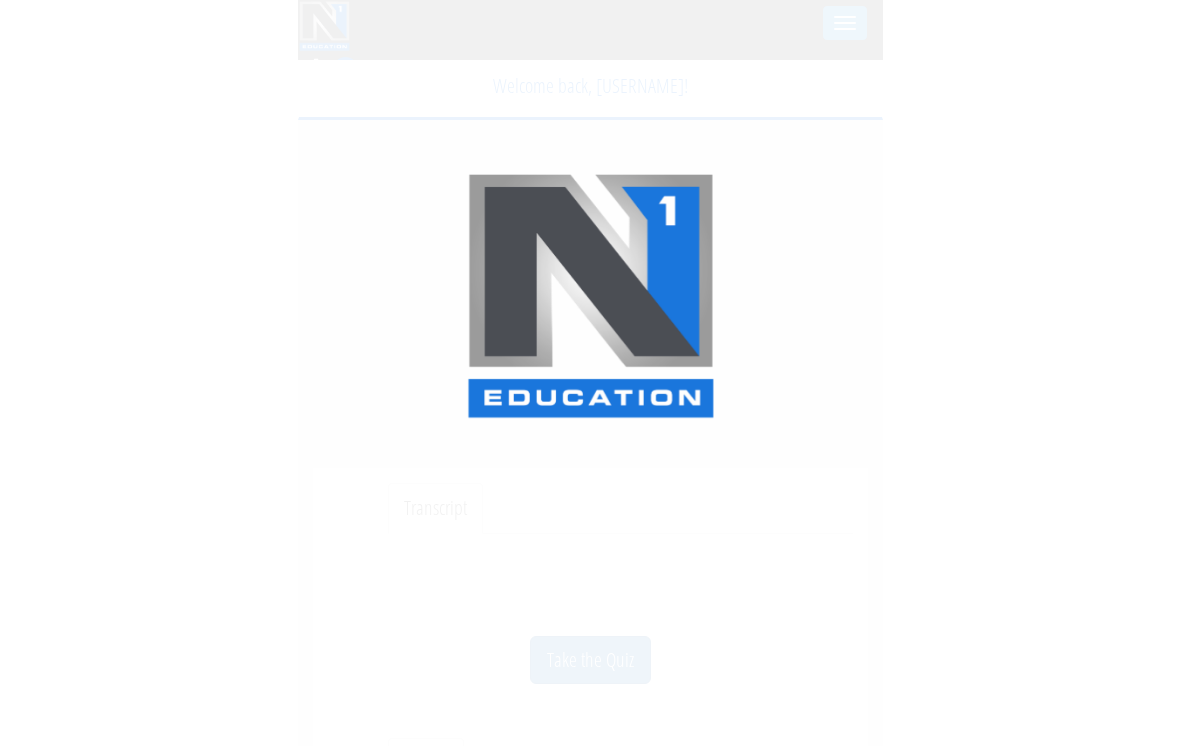 scroll, scrollTop: 0, scrollLeft: 0, axis: both 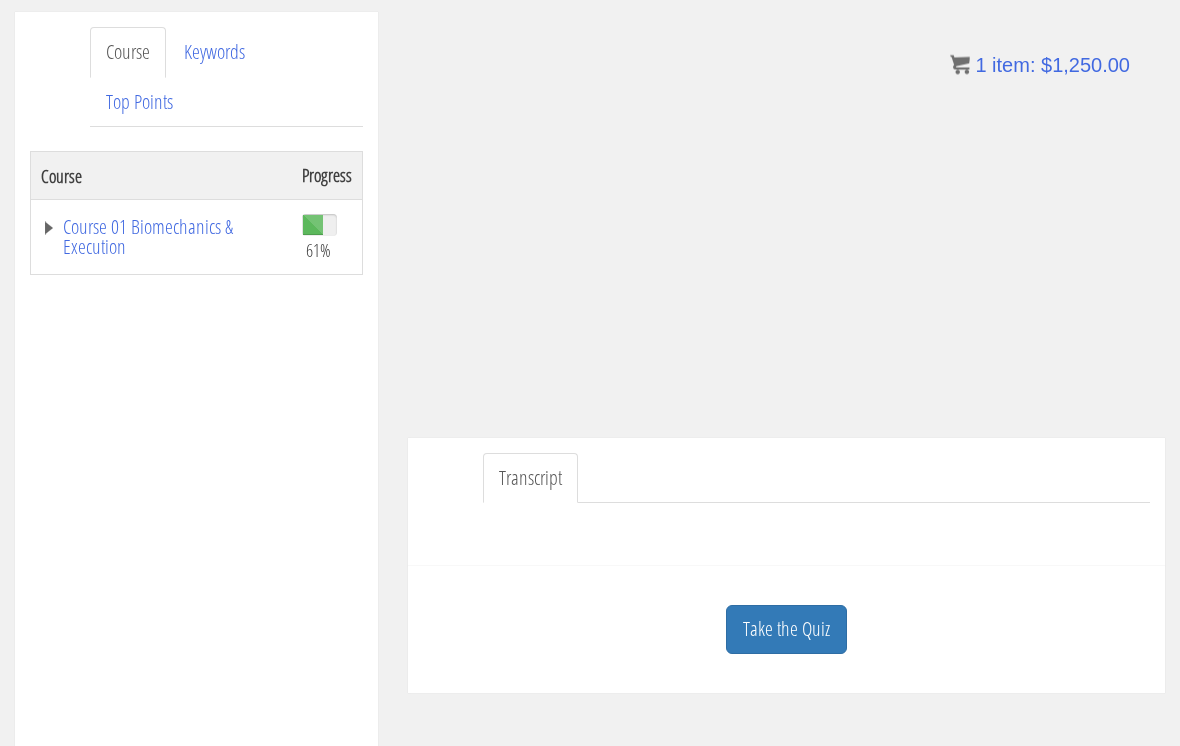 click on "Take the Quiz" at bounding box center [786, 630] 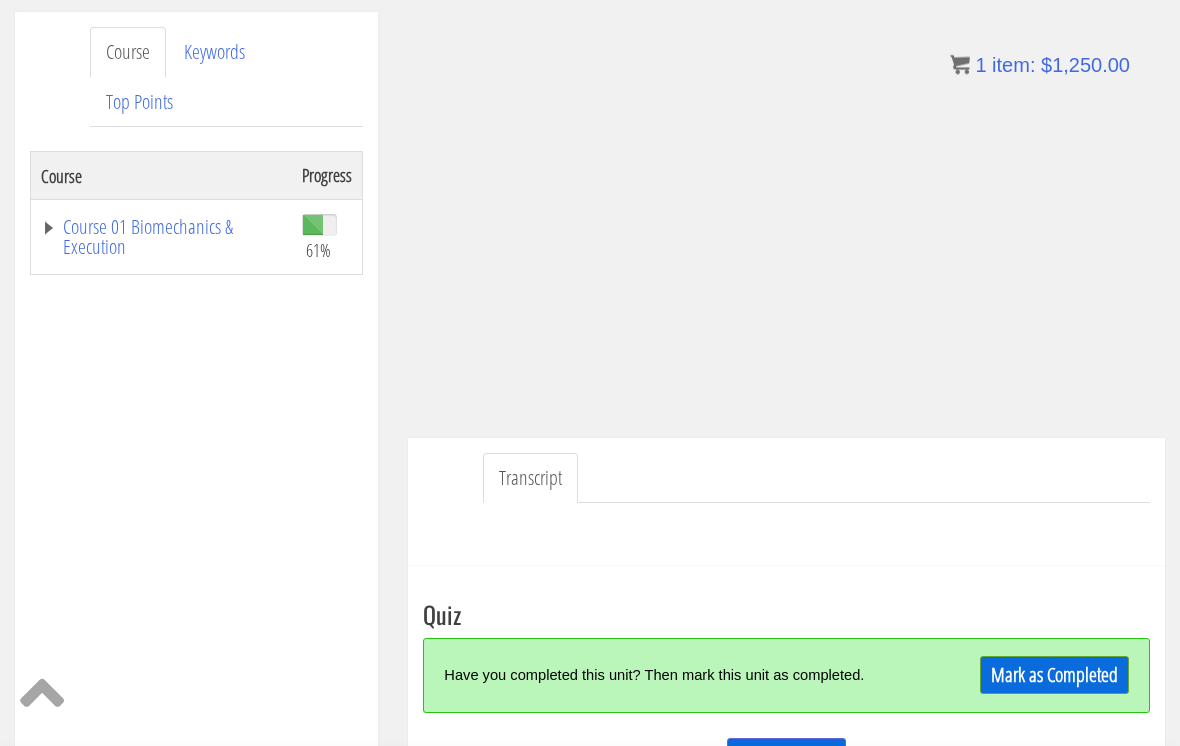 scroll, scrollTop: 250, scrollLeft: 0, axis: vertical 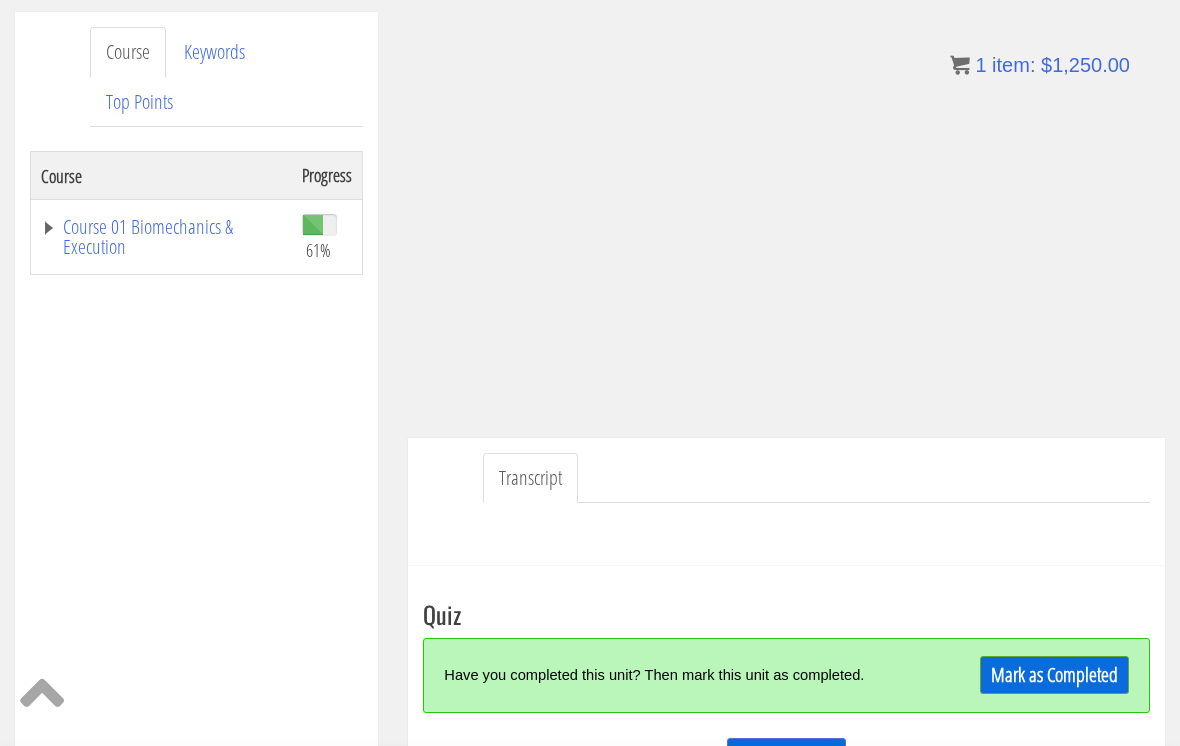 click on "Mark as Completed" at bounding box center [1054, 675] 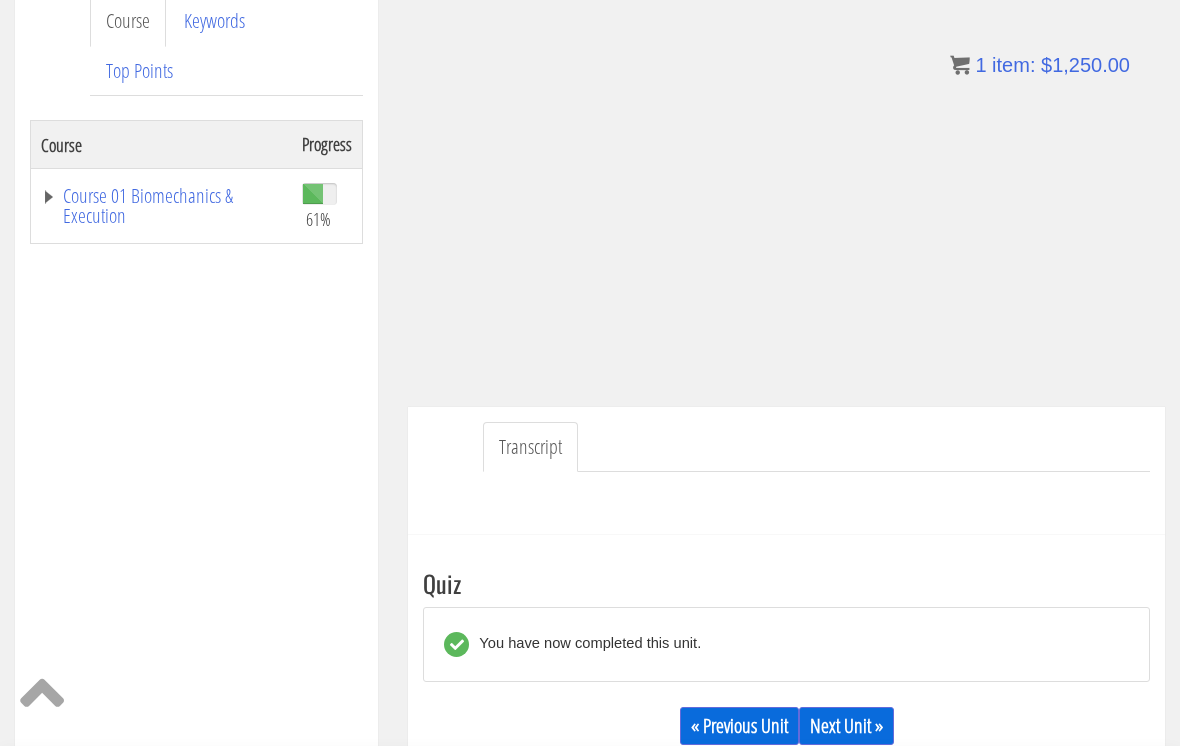 scroll, scrollTop: 334, scrollLeft: 0, axis: vertical 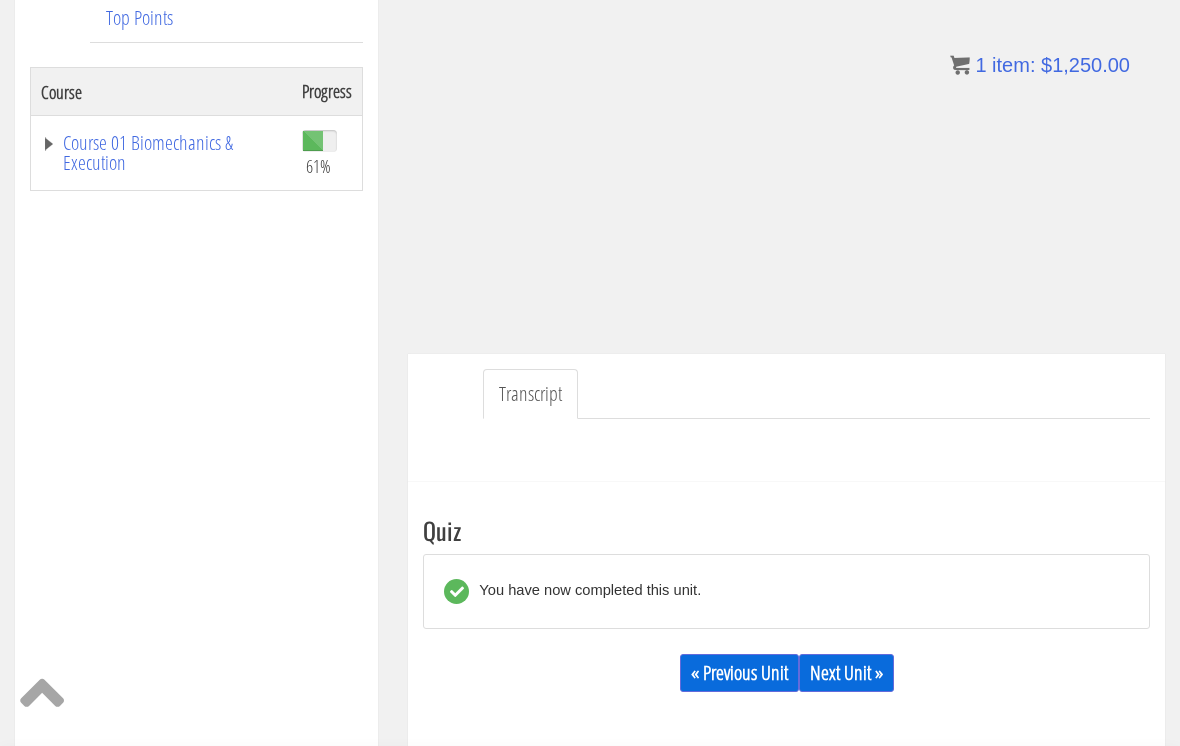 click on "Next Unit »" at bounding box center [846, 673] 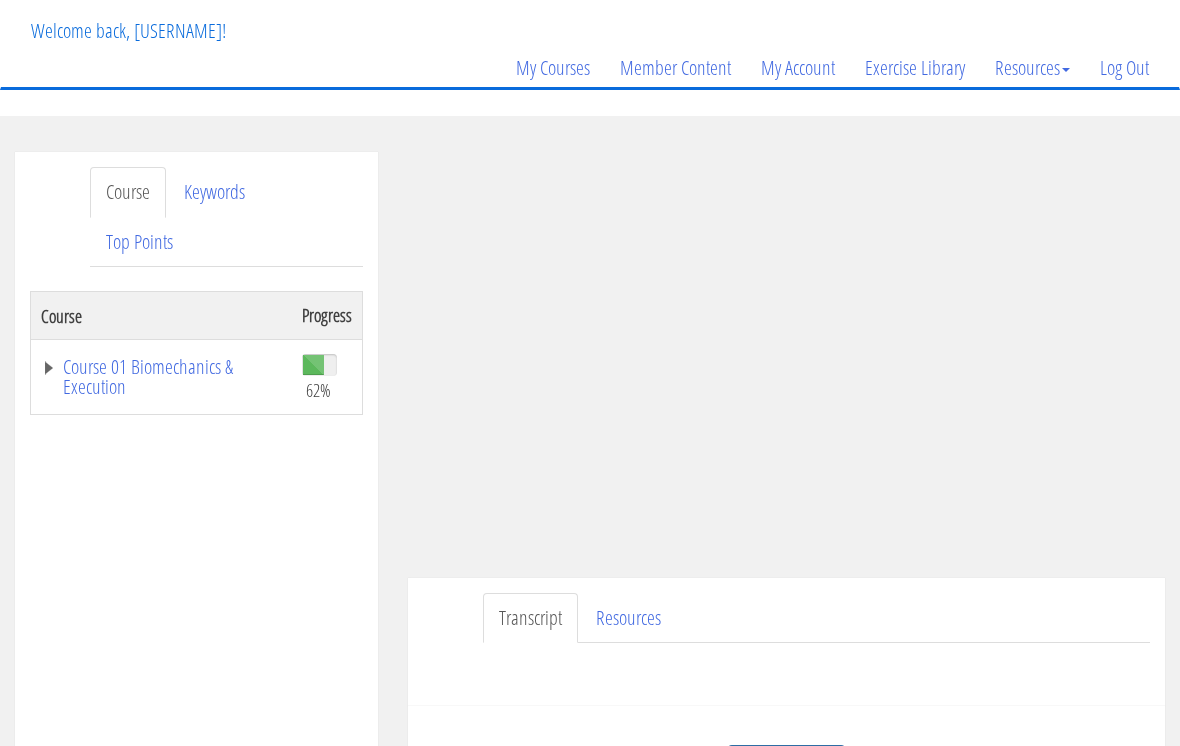 scroll, scrollTop: 155, scrollLeft: 0, axis: vertical 